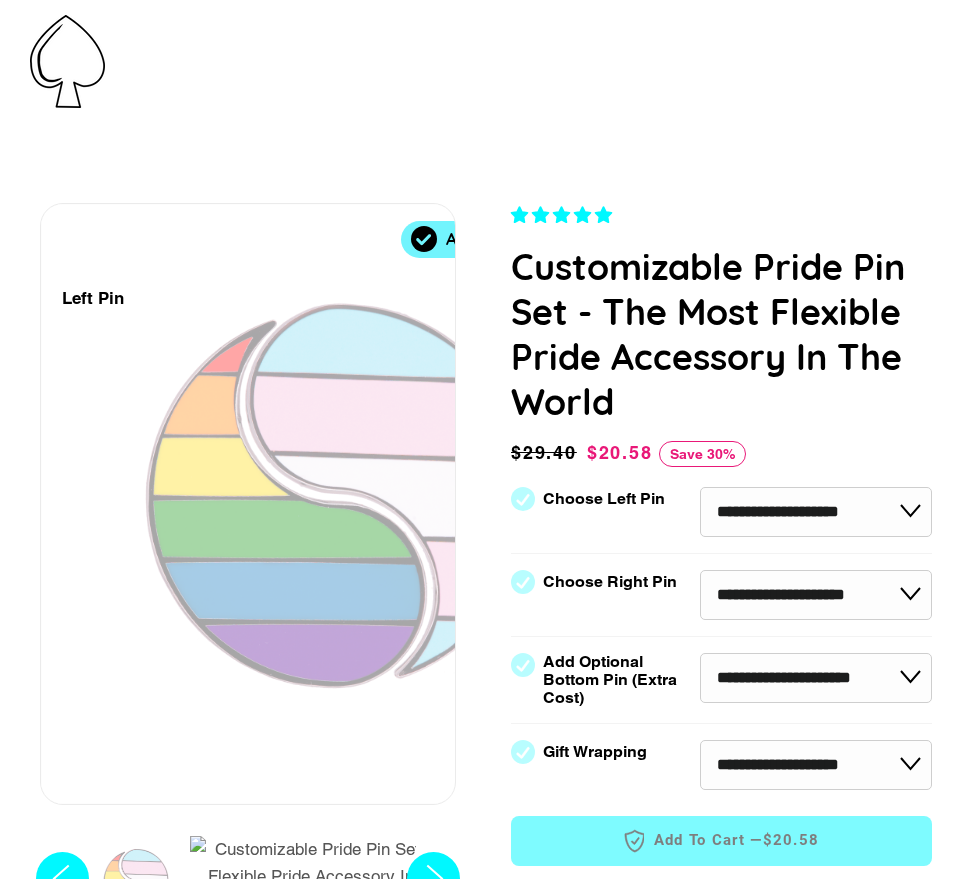scroll, scrollTop: 0, scrollLeft: 0, axis: both 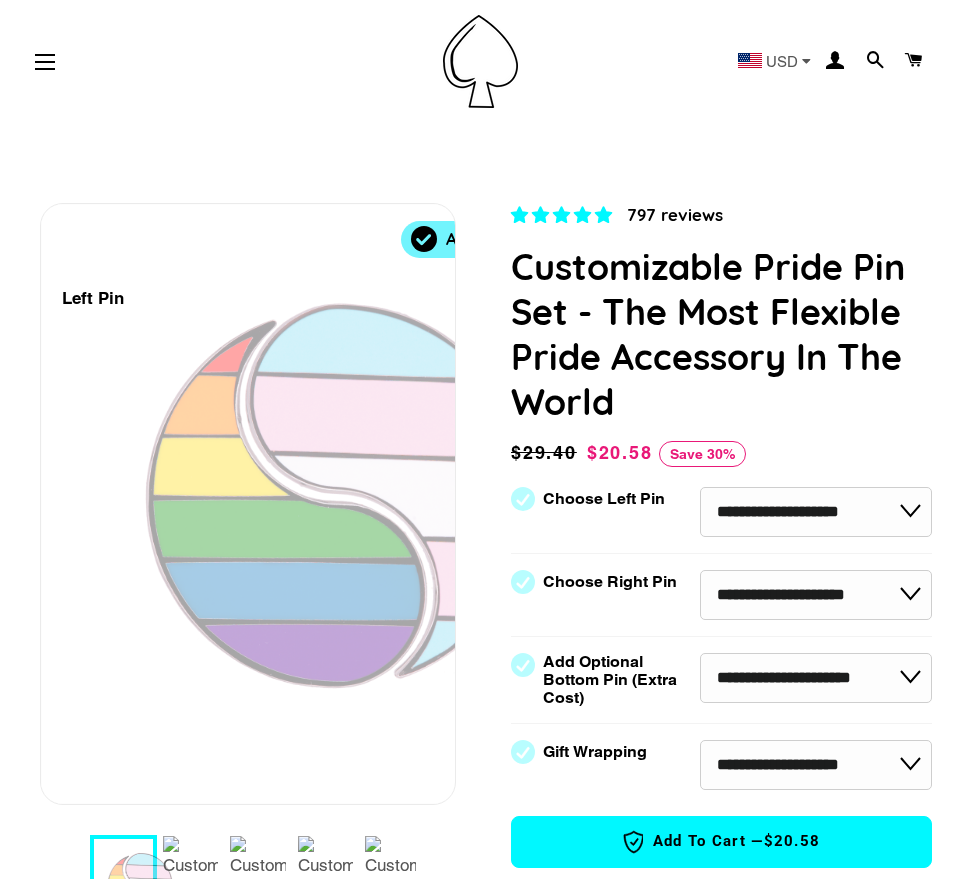 select on "**********" 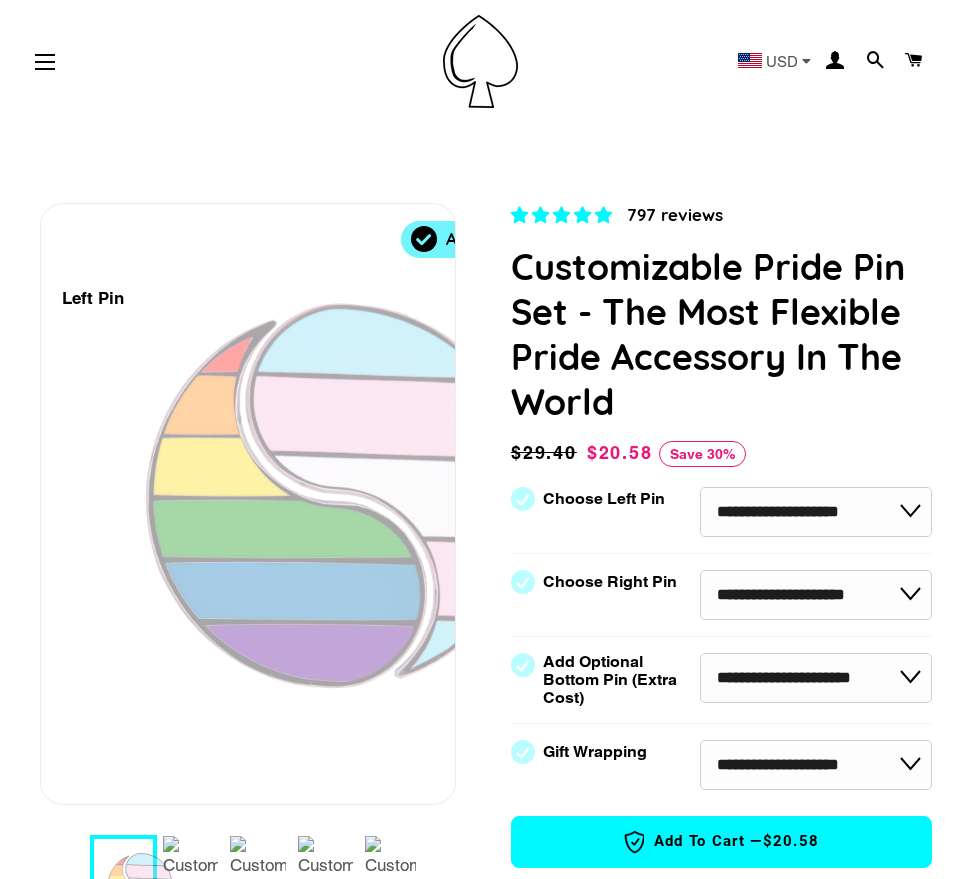scroll, scrollTop: 0, scrollLeft: 0, axis: both 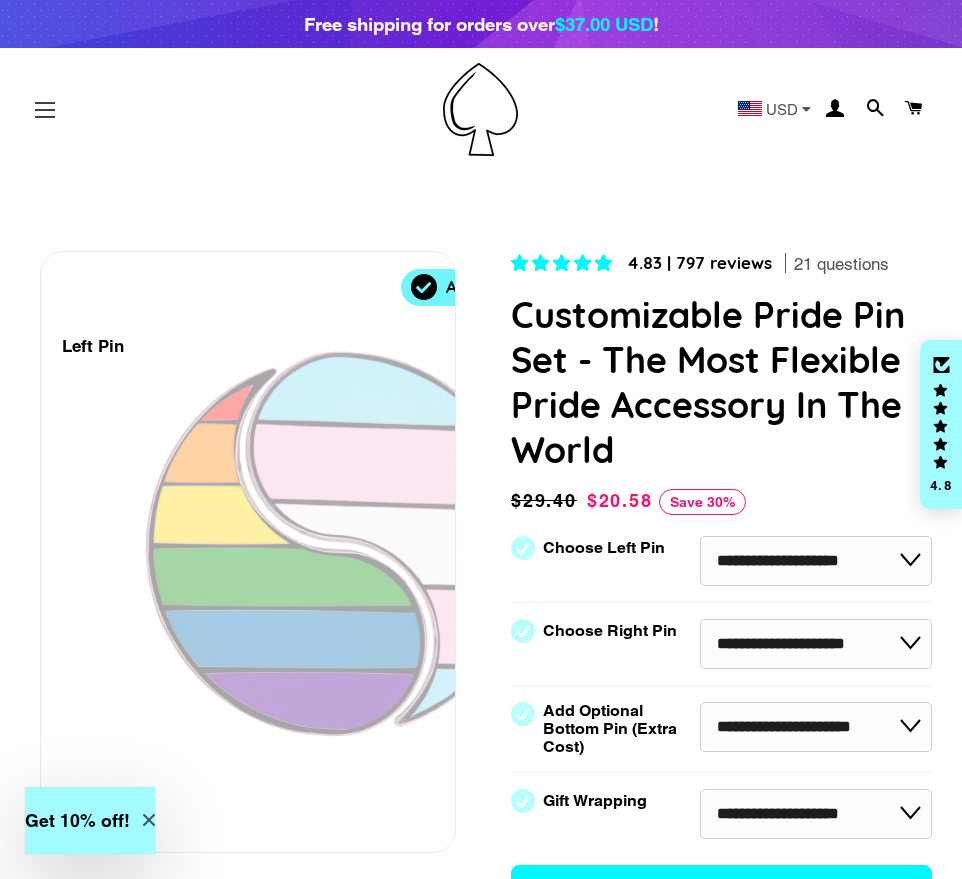 click on "Site navigation" at bounding box center (45, 110) 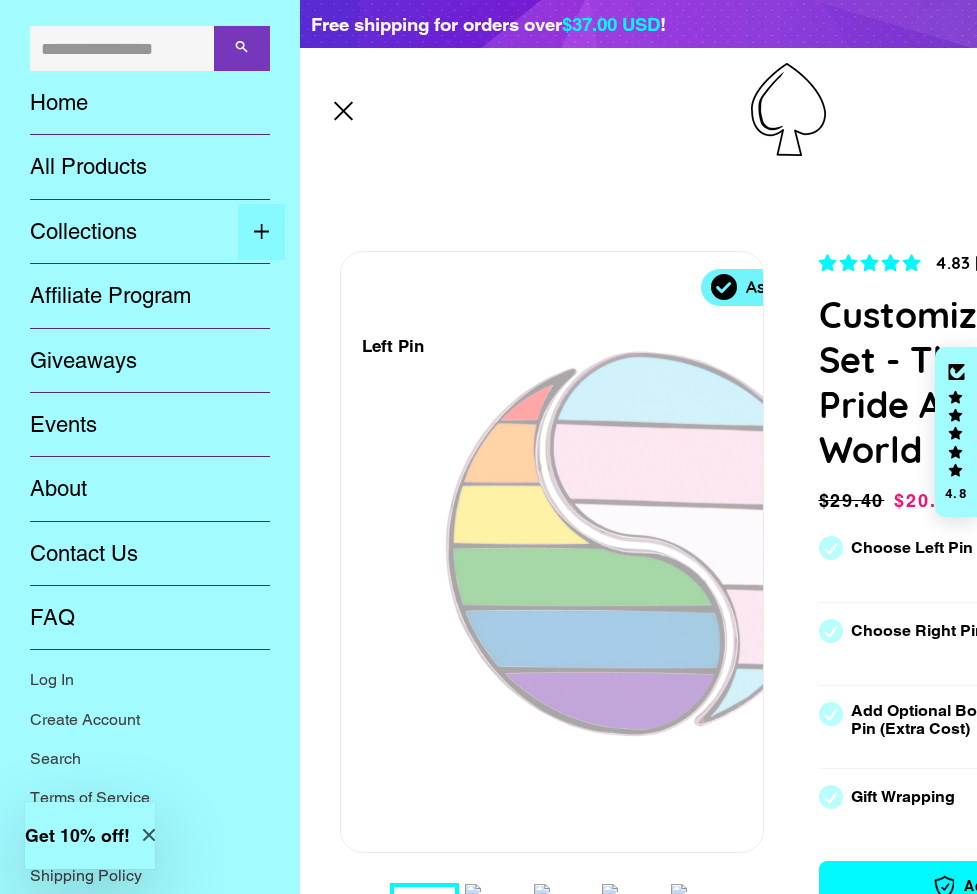 click at bounding box center (261, 232) 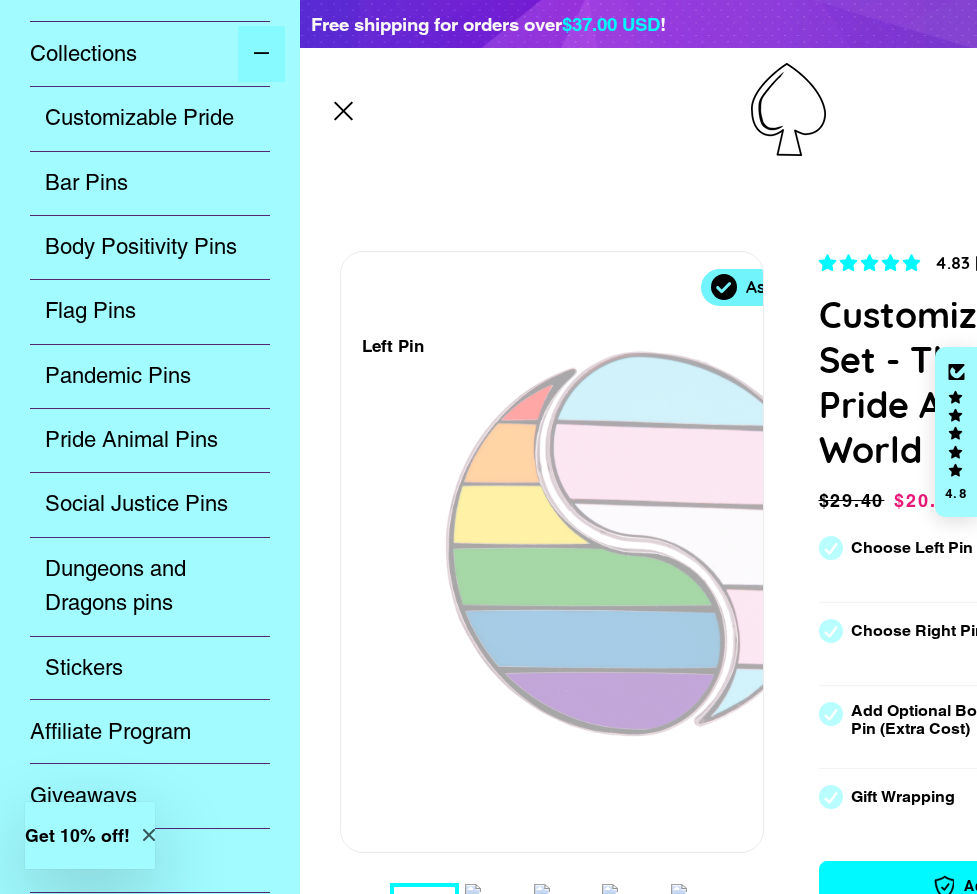 scroll, scrollTop: 171, scrollLeft: 0, axis: vertical 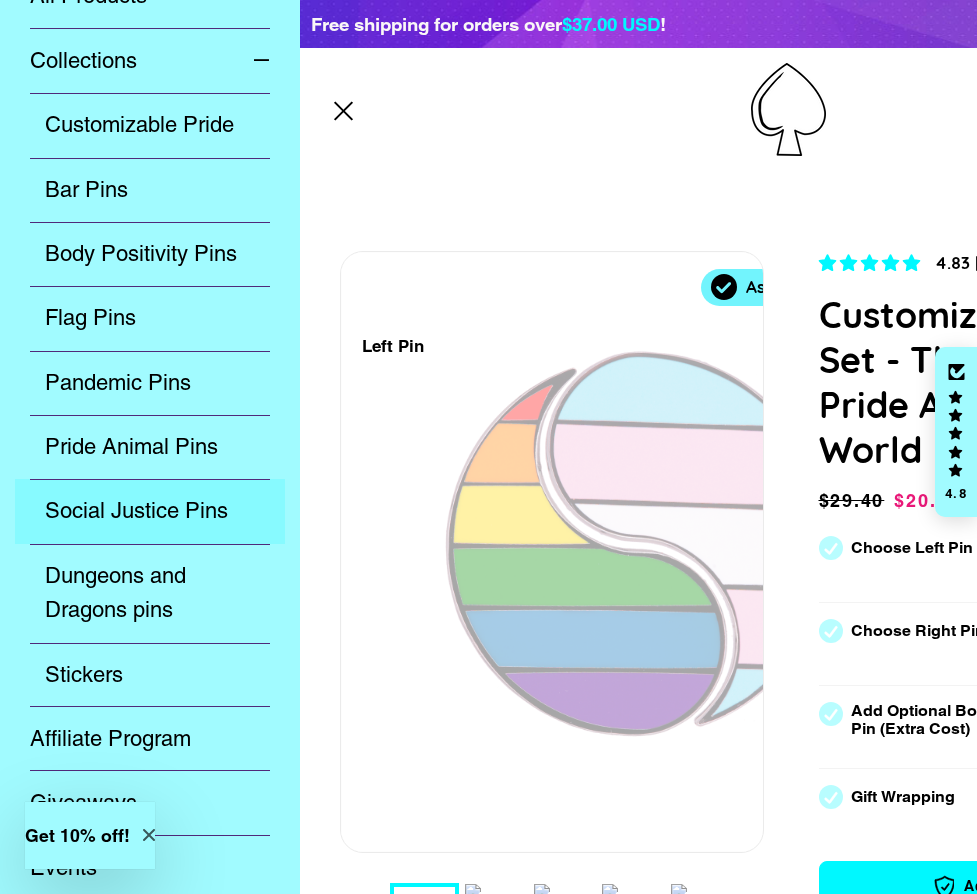 click on "Social Justice Pins" at bounding box center [150, 511] 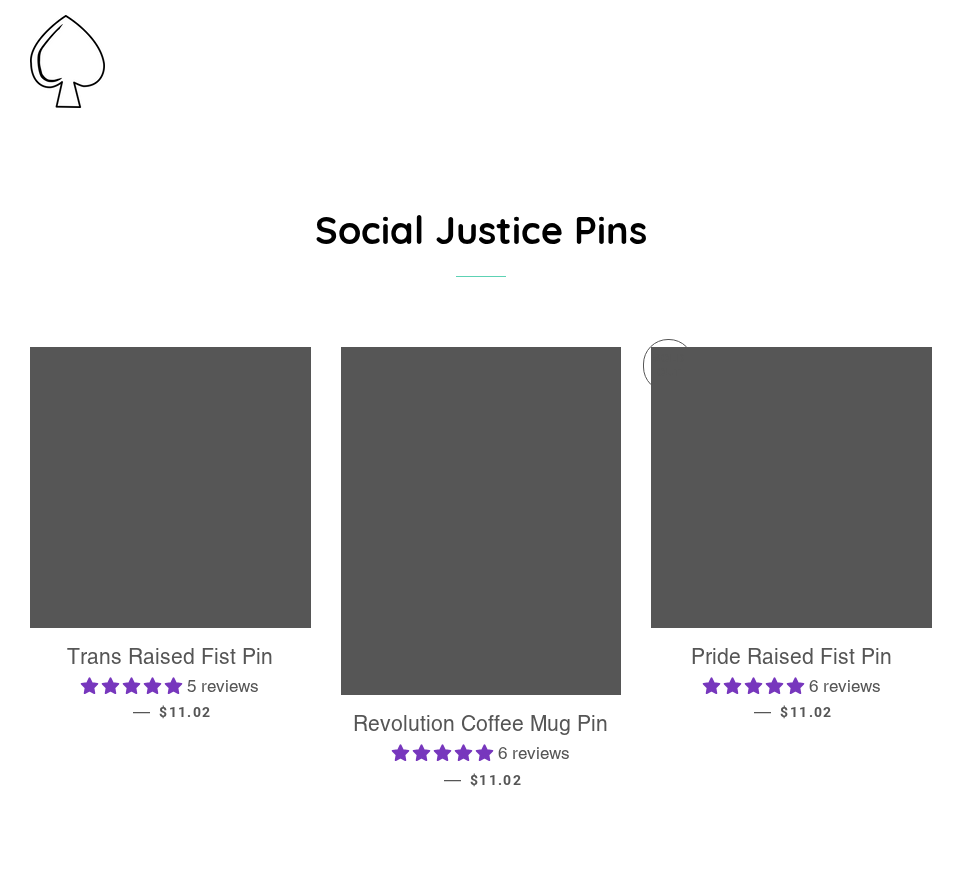 scroll, scrollTop: 0, scrollLeft: 0, axis: both 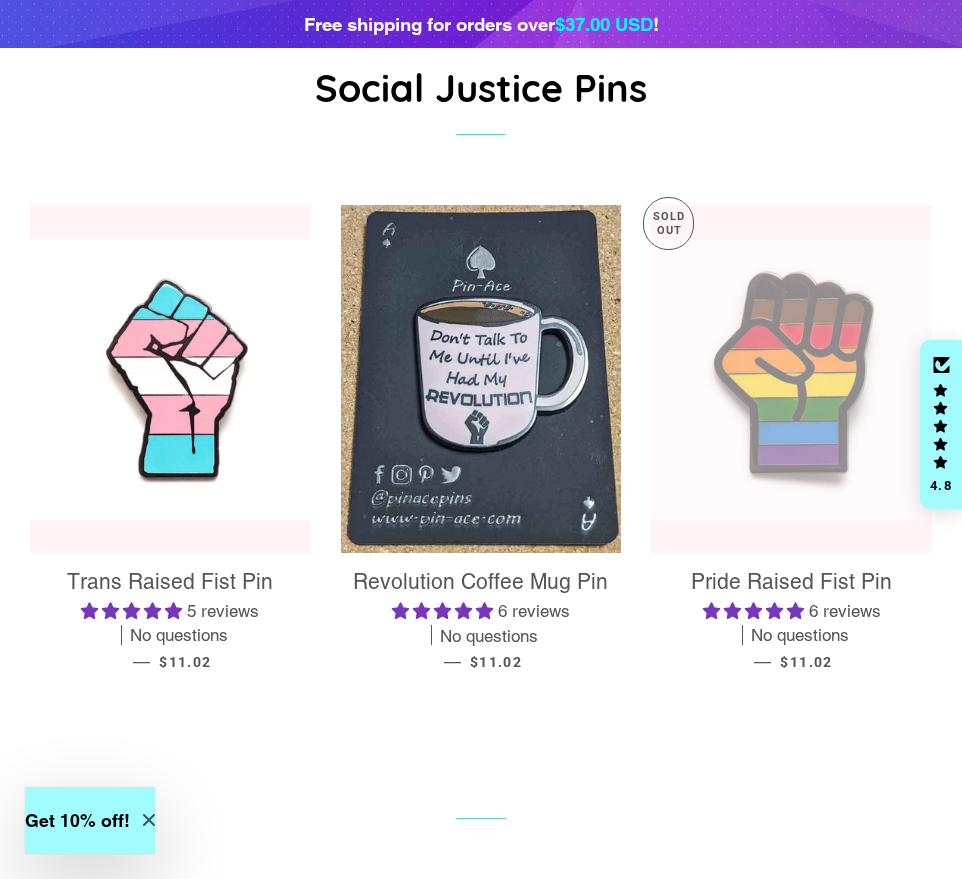 click at bounding box center [791, 379] 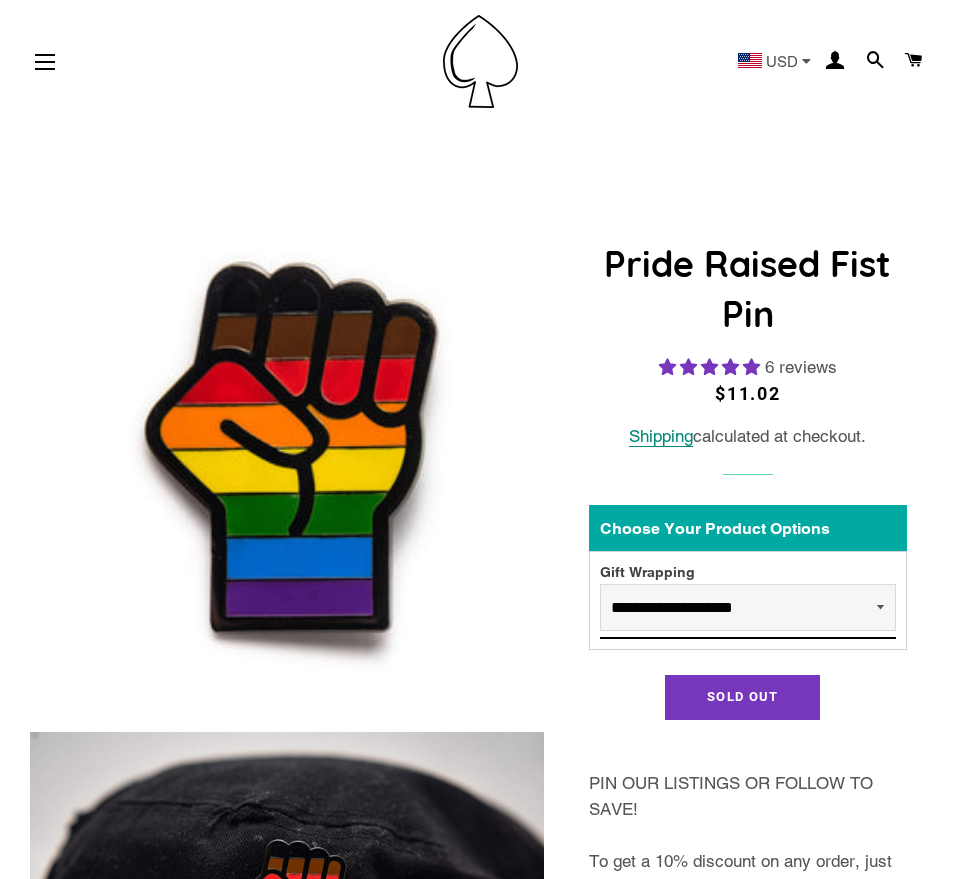 scroll, scrollTop: 0, scrollLeft: 0, axis: both 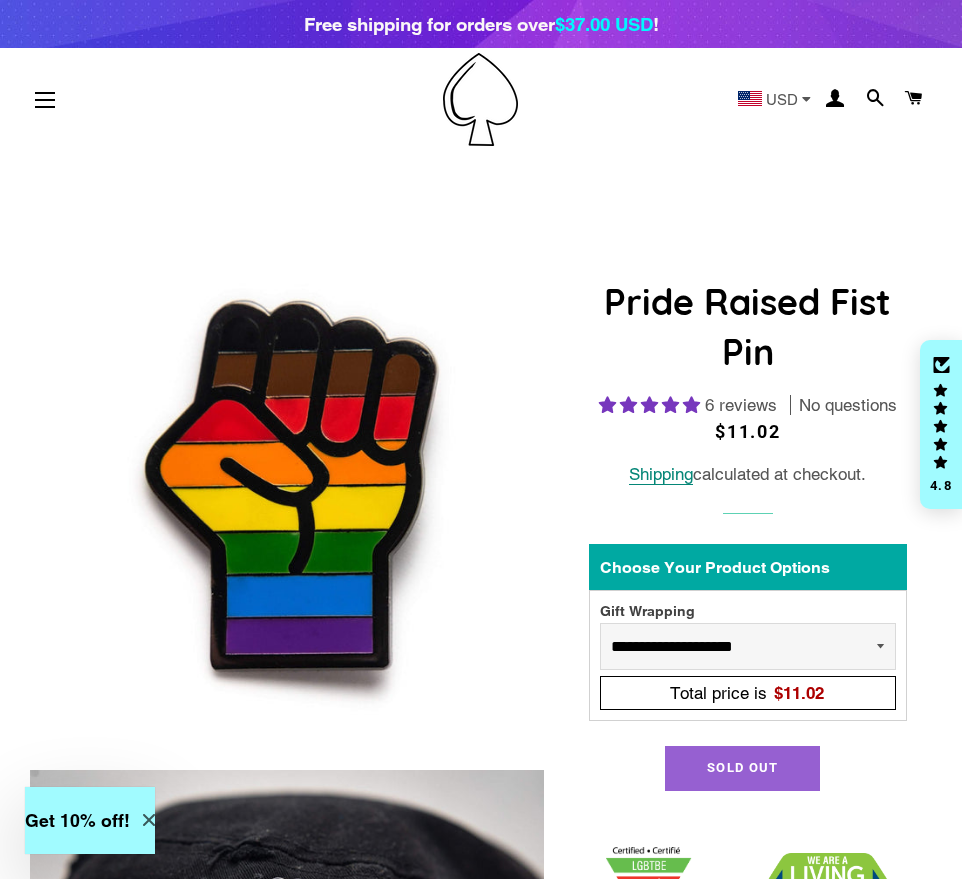 click on "Sold Out" at bounding box center (742, 768) 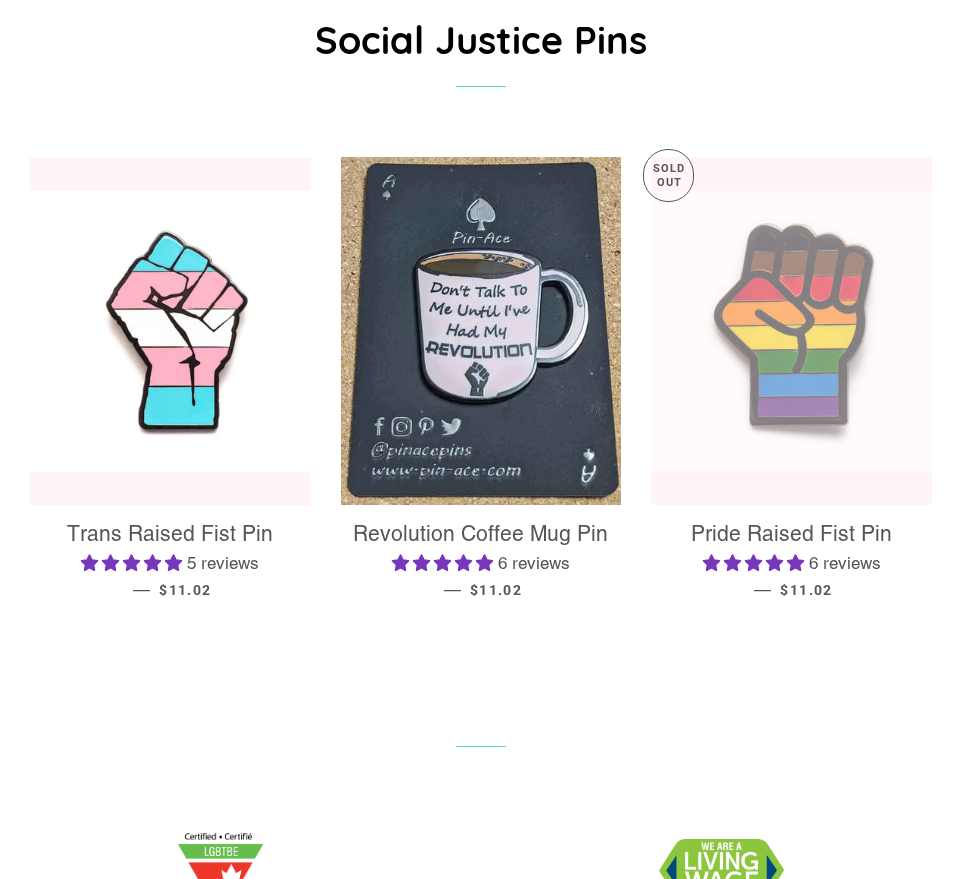 scroll, scrollTop: 0, scrollLeft: 0, axis: both 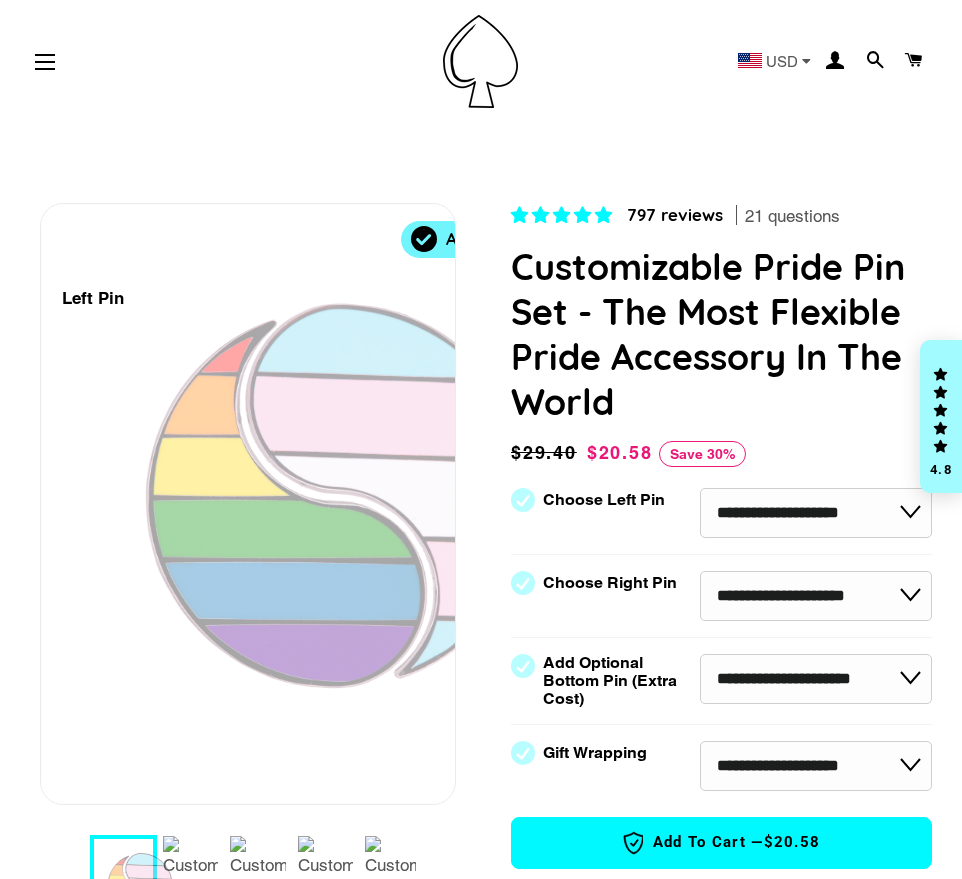 select on "**********" 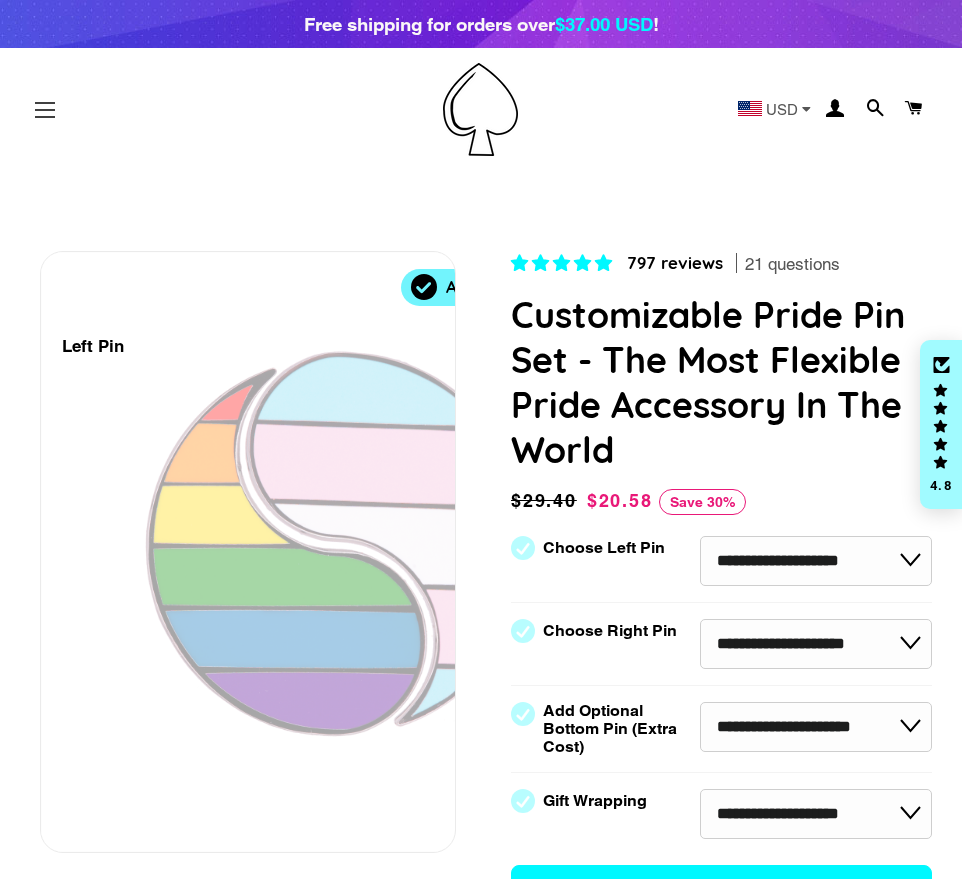 click at bounding box center (45, 117) 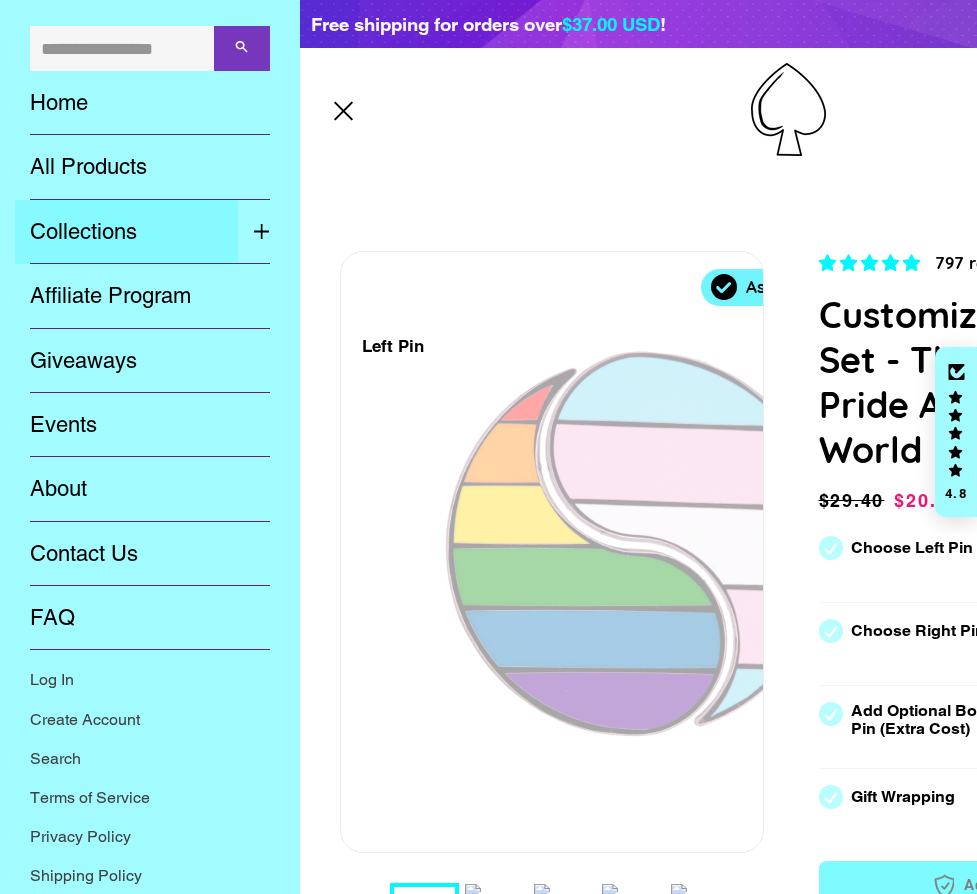 click on "Collections" at bounding box center (126, 232) 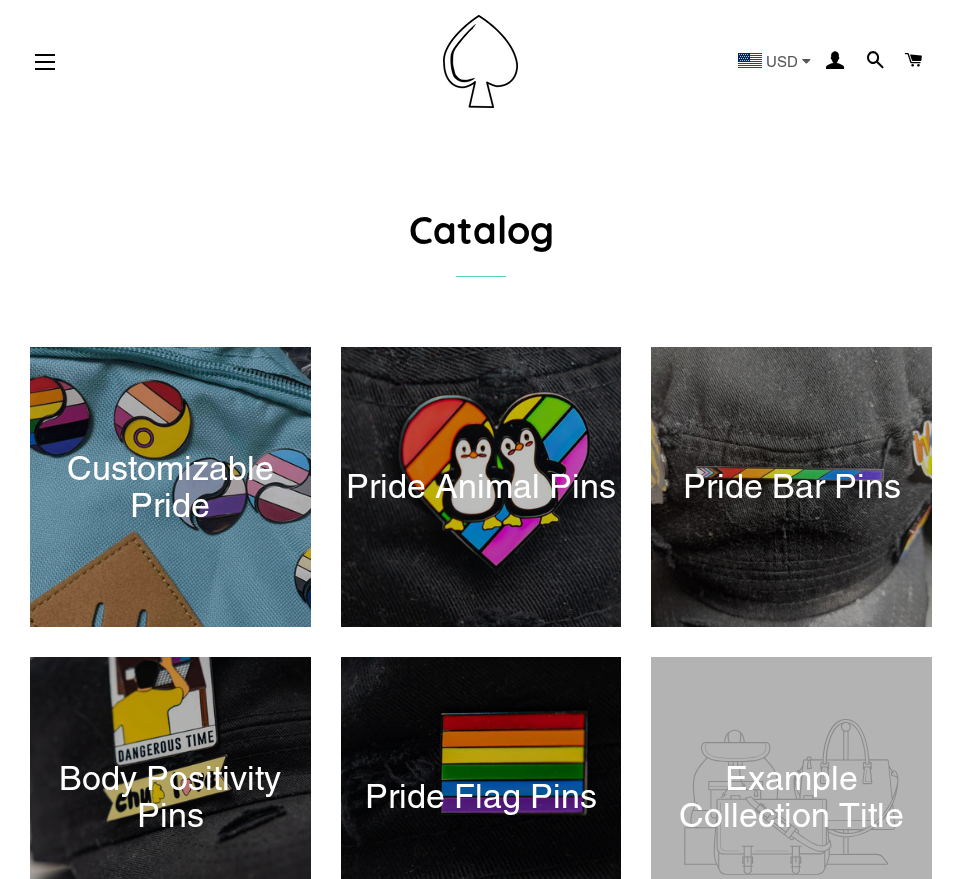 scroll, scrollTop: 0, scrollLeft: 0, axis: both 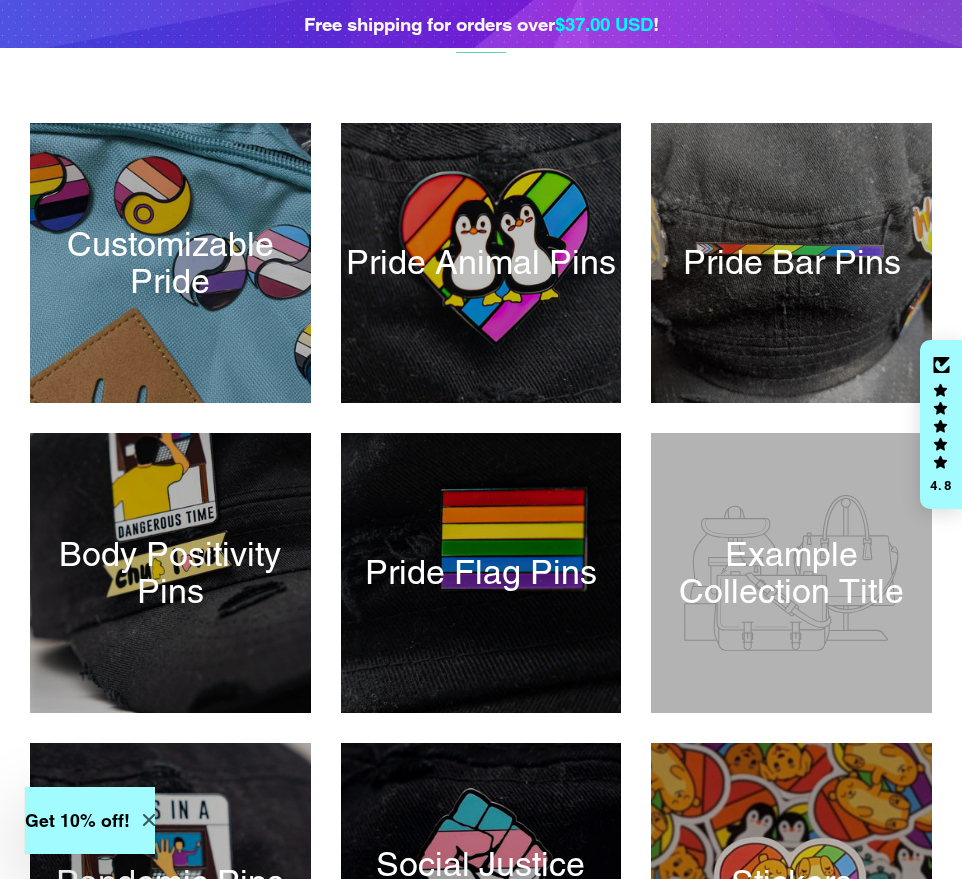 click at bounding box center (170, 263) 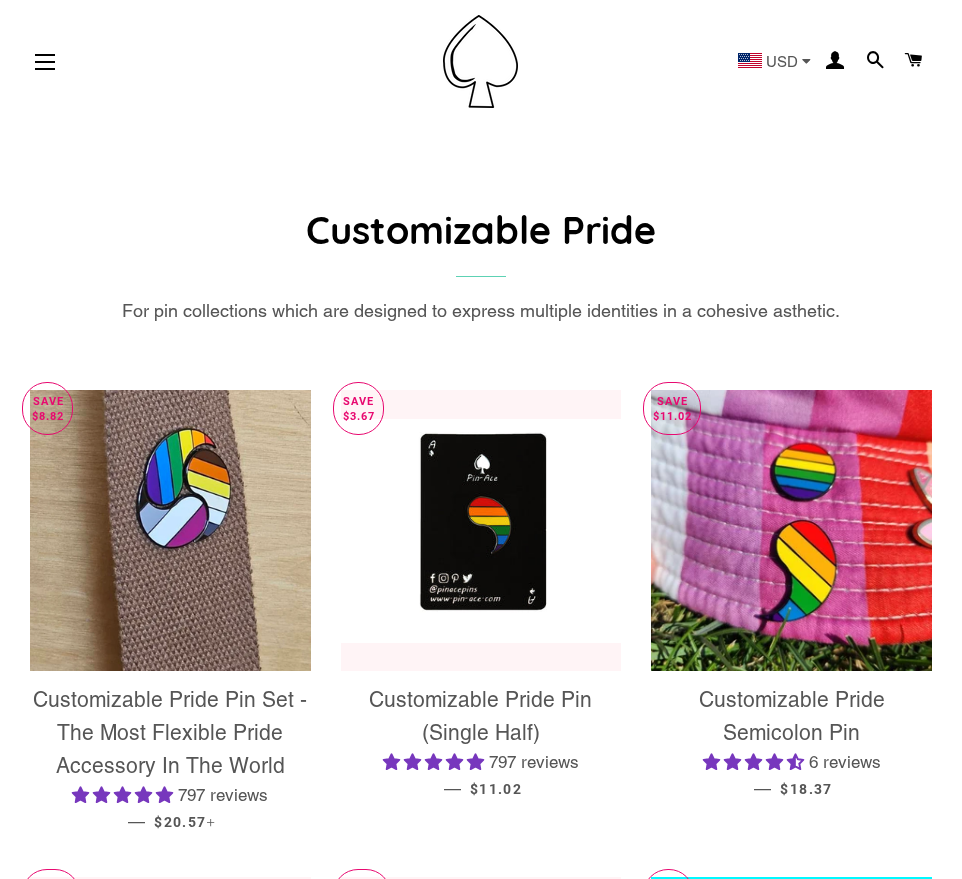 scroll, scrollTop: 0, scrollLeft: 0, axis: both 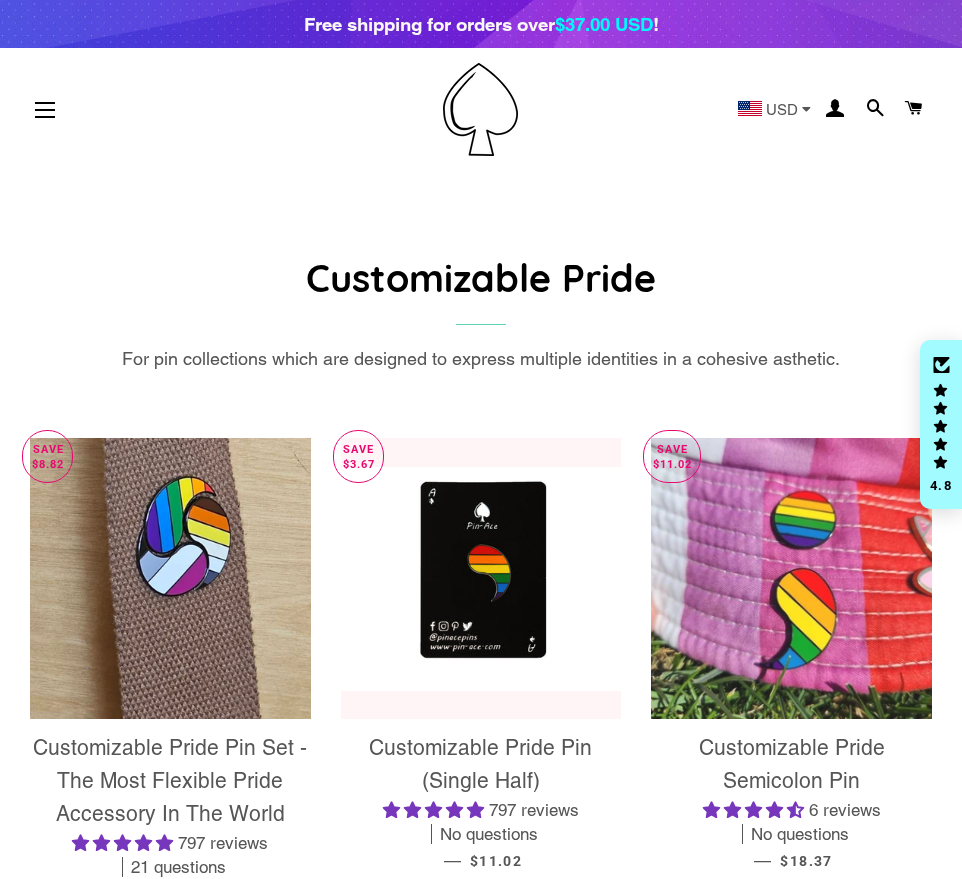click at bounding box center [791, 578] 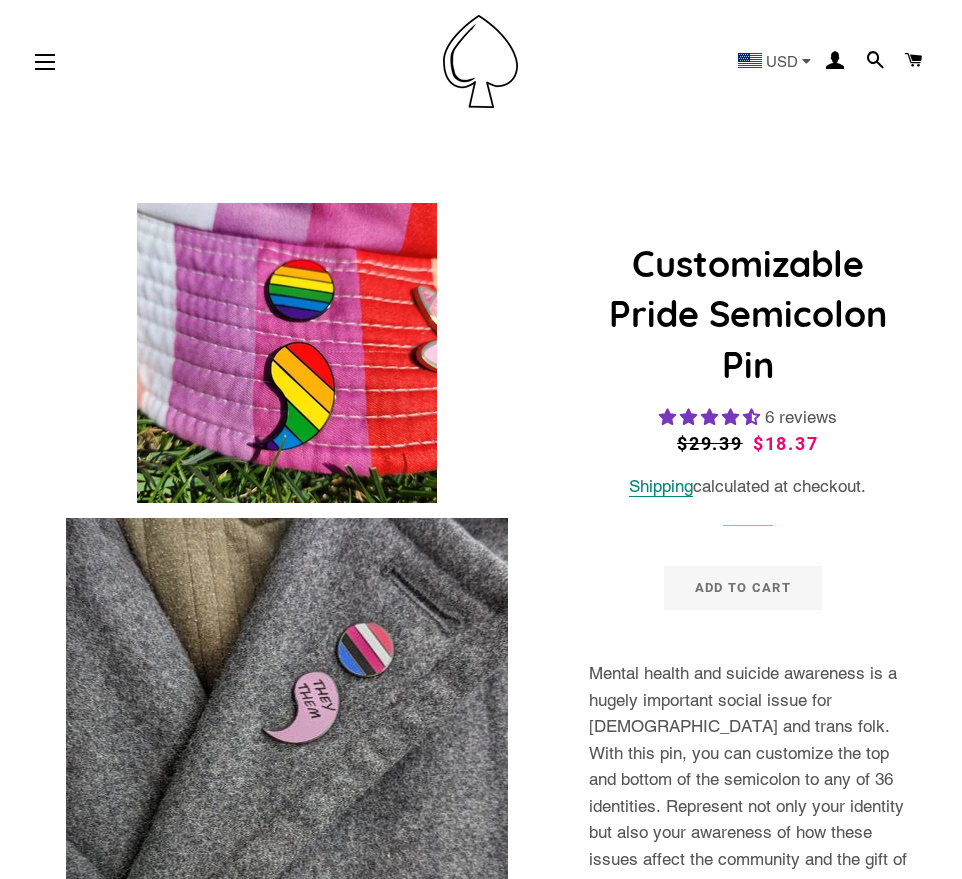 scroll, scrollTop: 0, scrollLeft: 0, axis: both 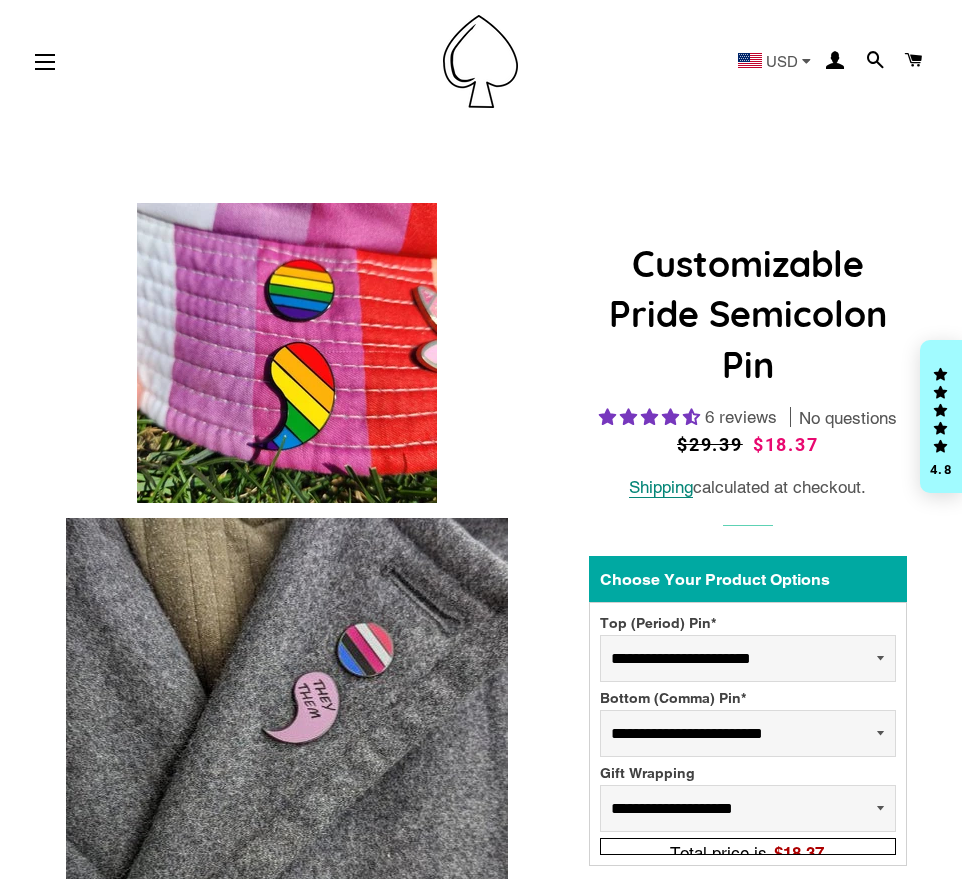 select on "**********" 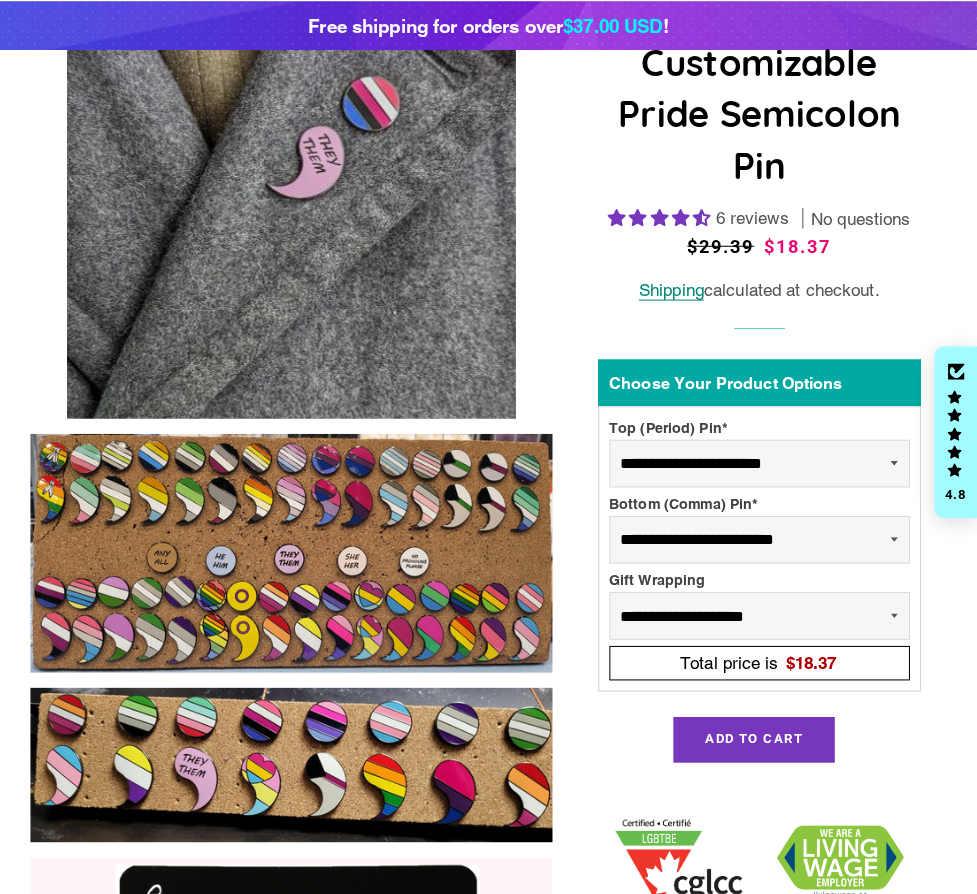 scroll, scrollTop: 630, scrollLeft: 0, axis: vertical 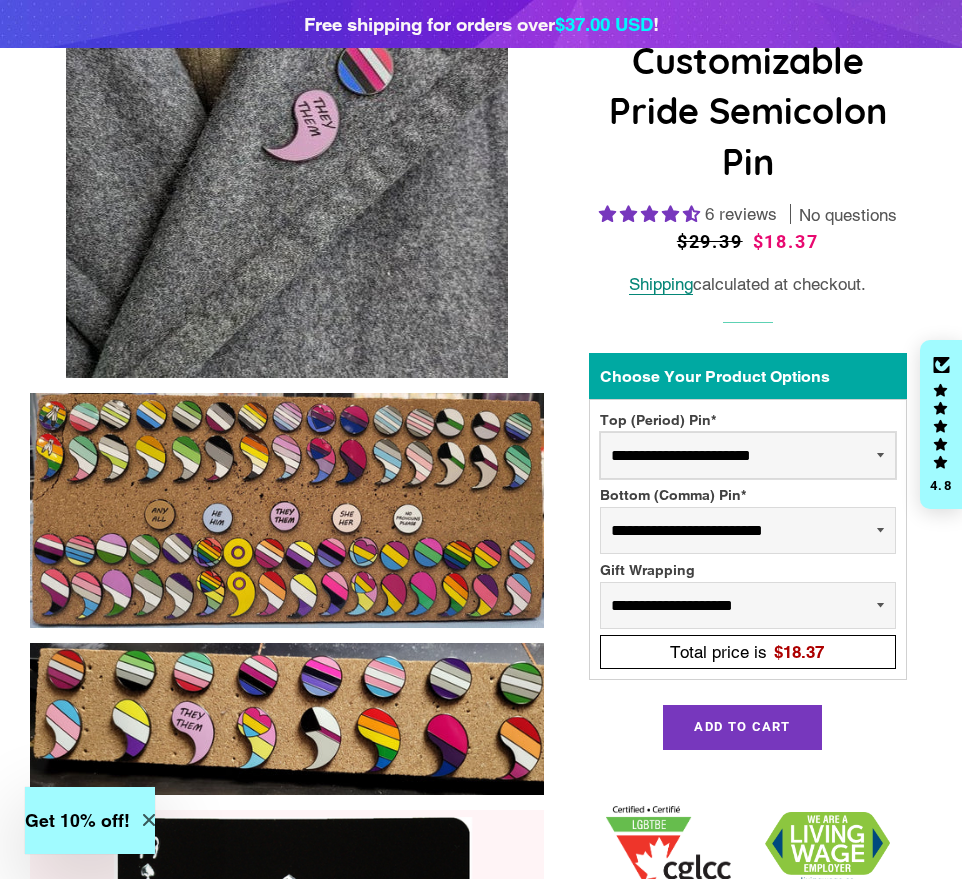 click on "**********" at bounding box center [748, 455] 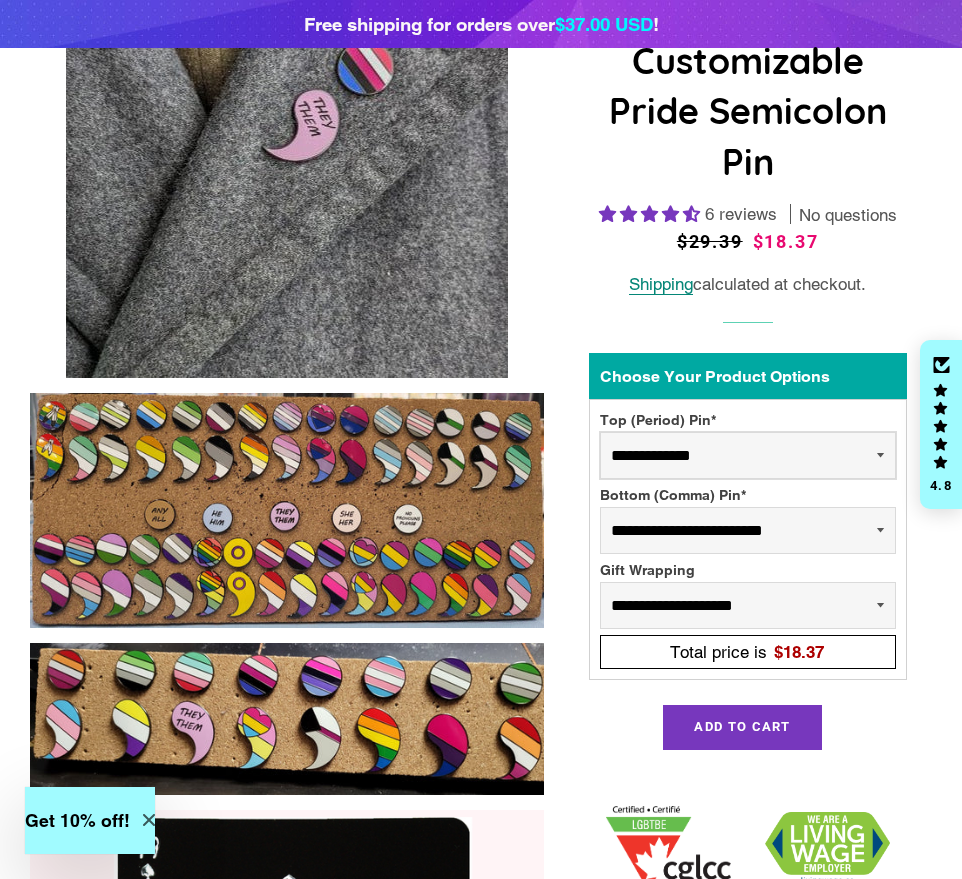 click on "**********" at bounding box center [748, 455] 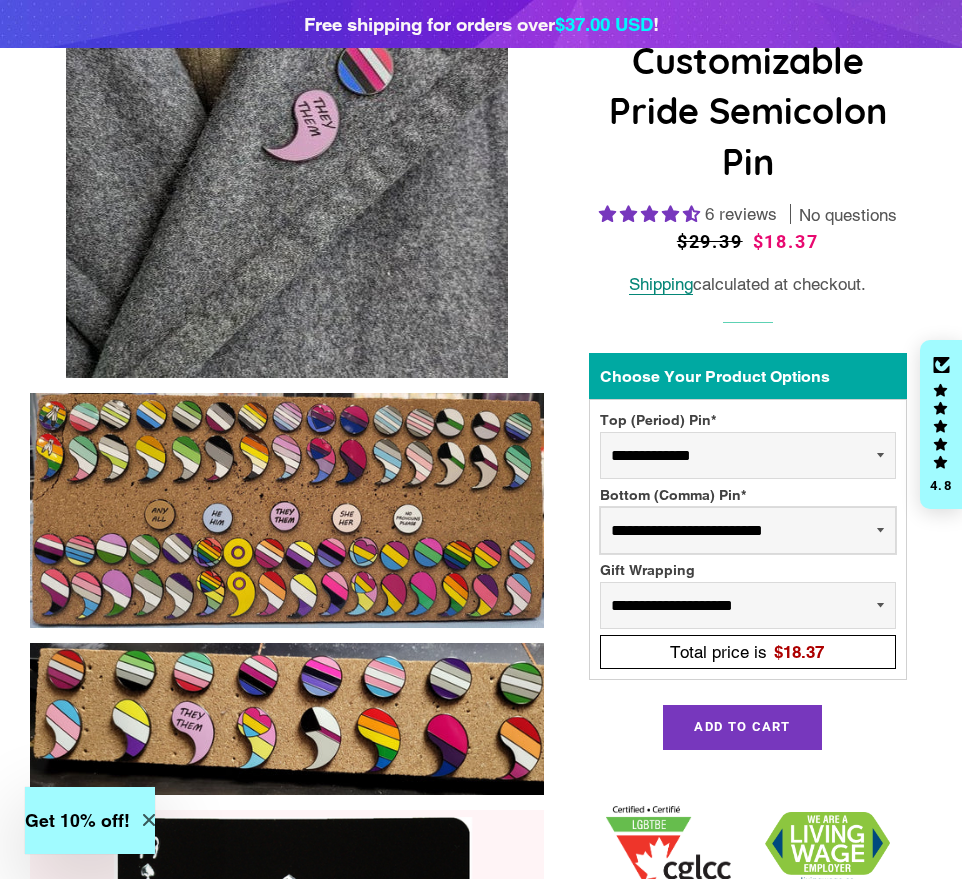 click on "**********" at bounding box center (748, 530) 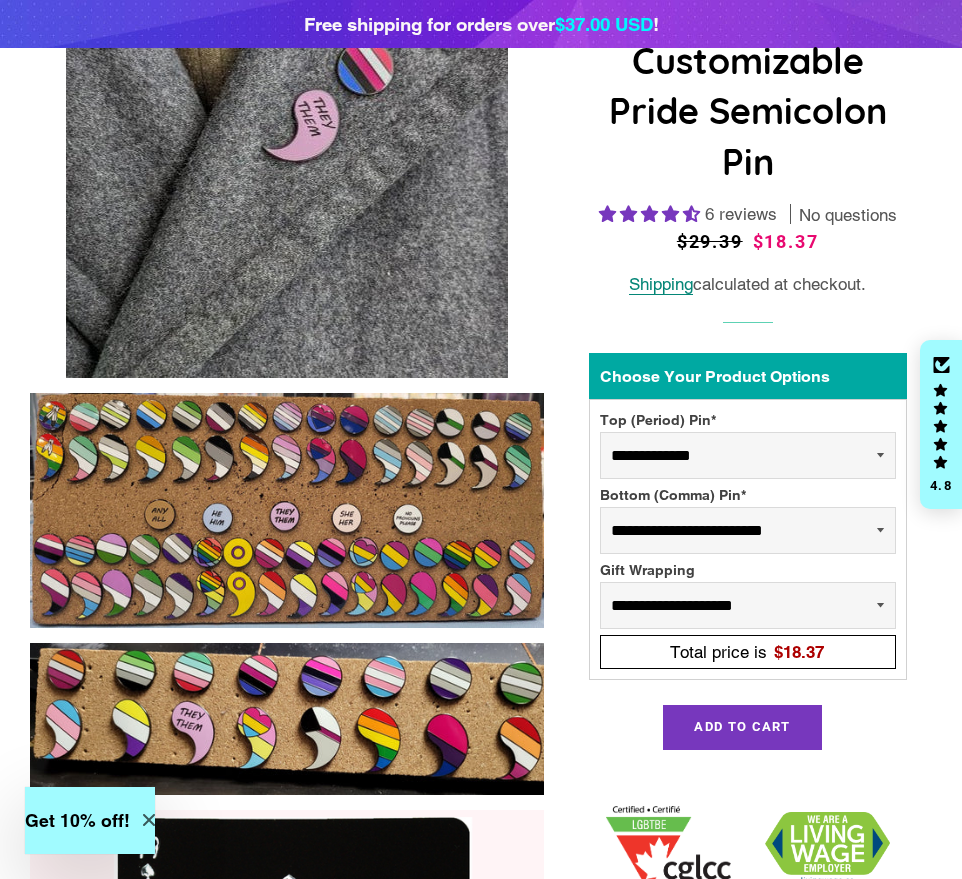 select on "**********" 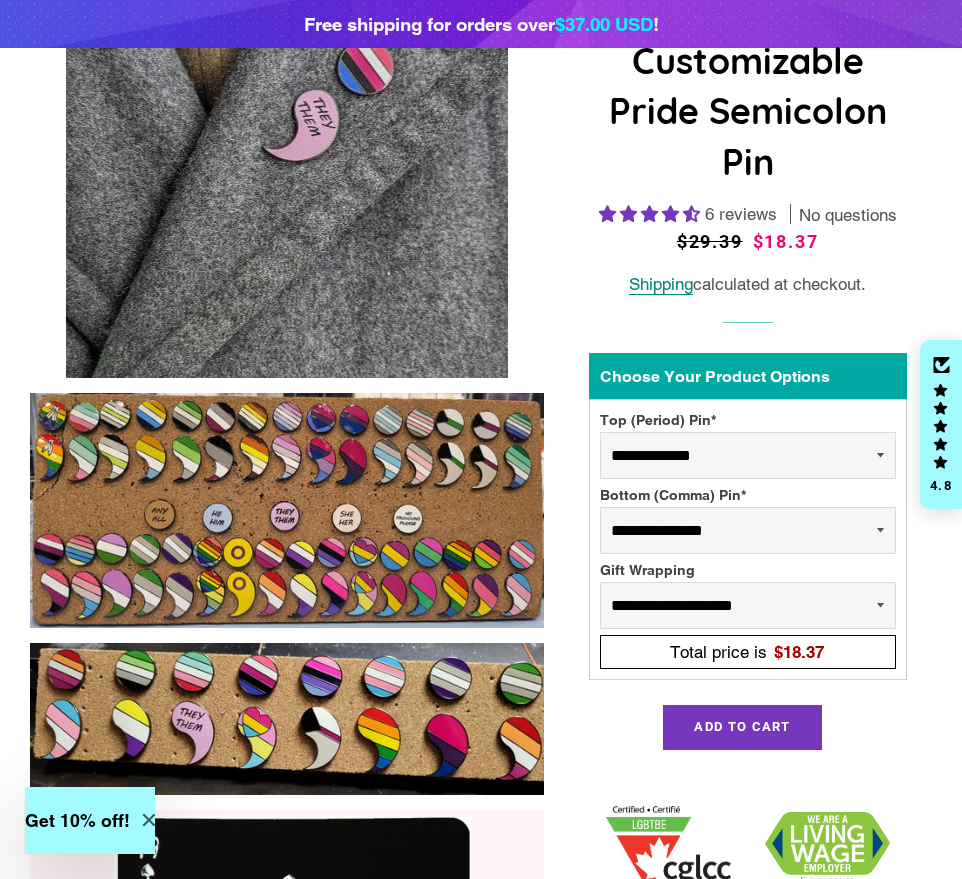 click on "**********" at bounding box center [748, 530] 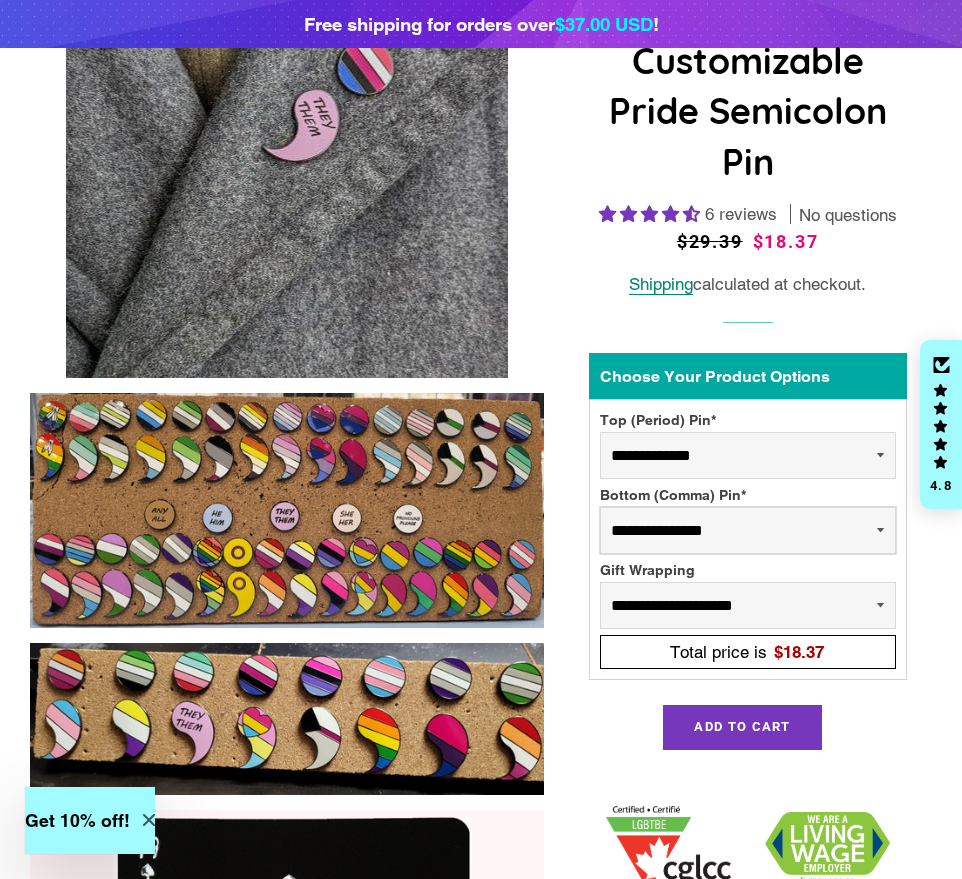 click on "**********" at bounding box center (748, 530) 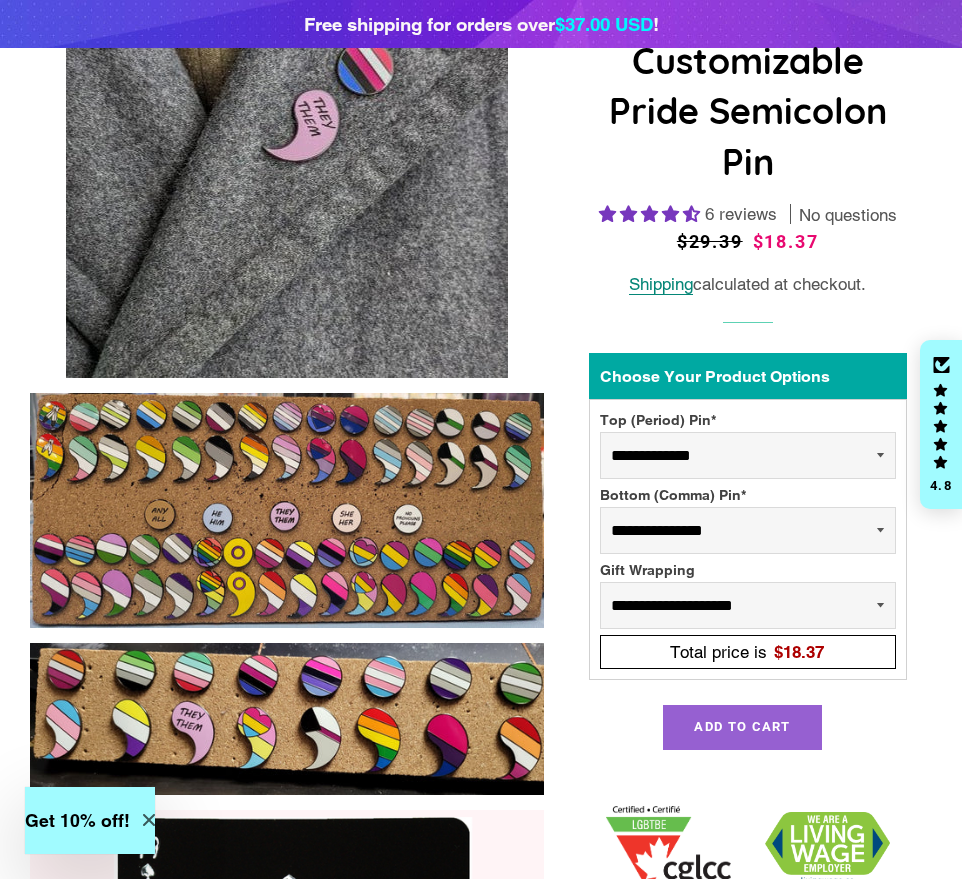 click on "Add to Cart" at bounding box center [742, 726] 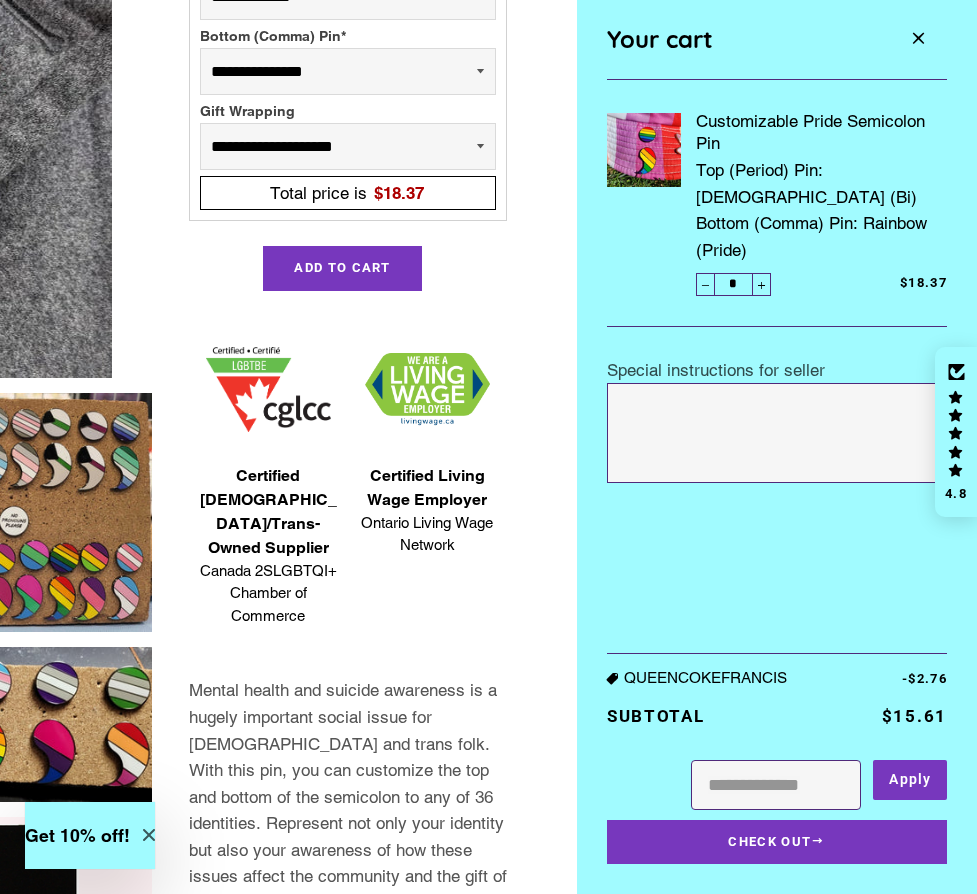 click at bounding box center [776, 785] 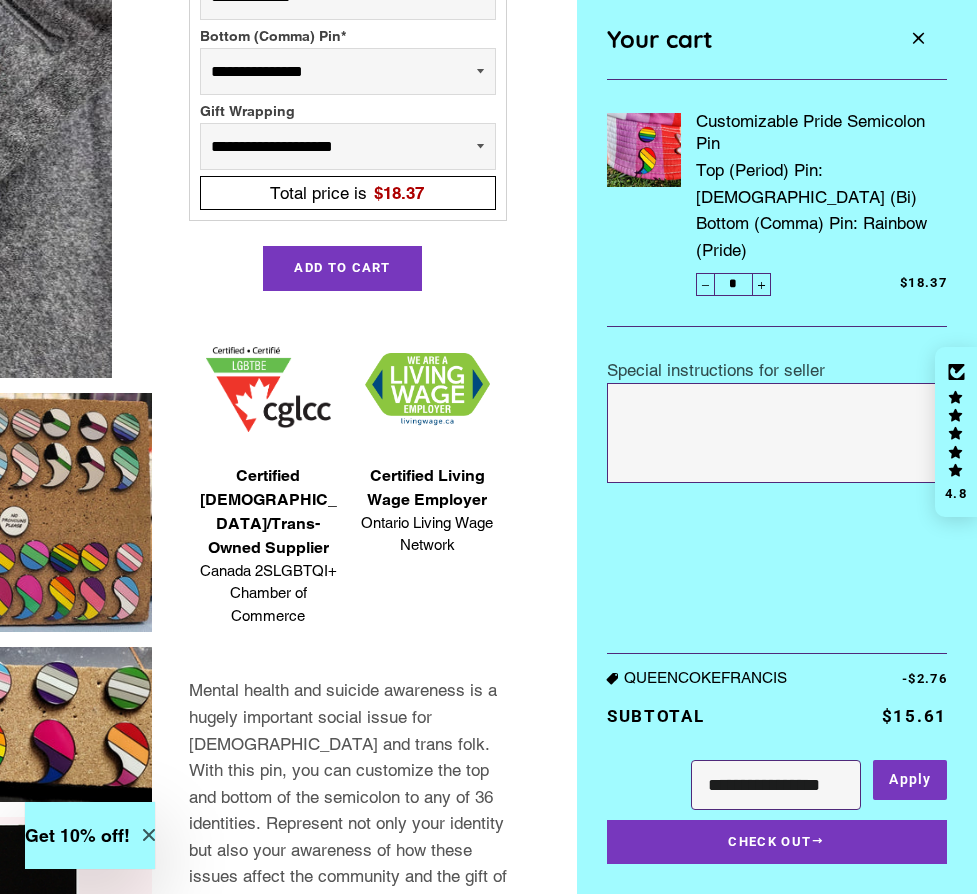 scroll, scrollTop: 0, scrollLeft: 5, axis: horizontal 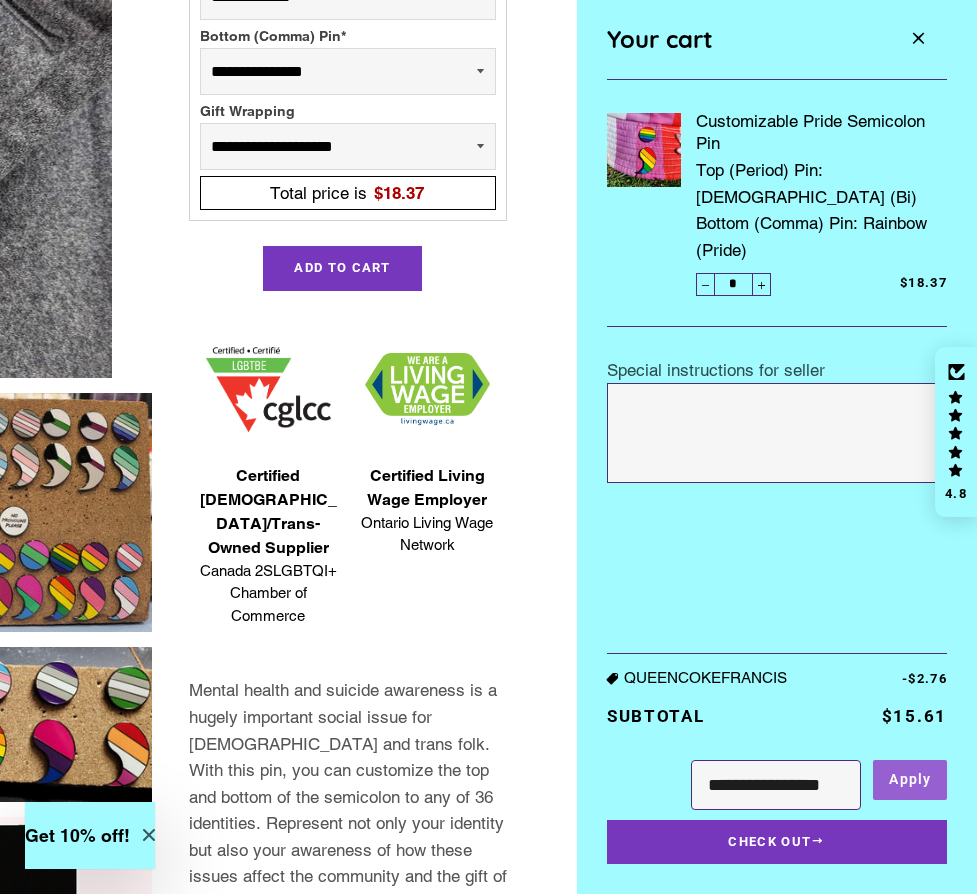 type on "**********" 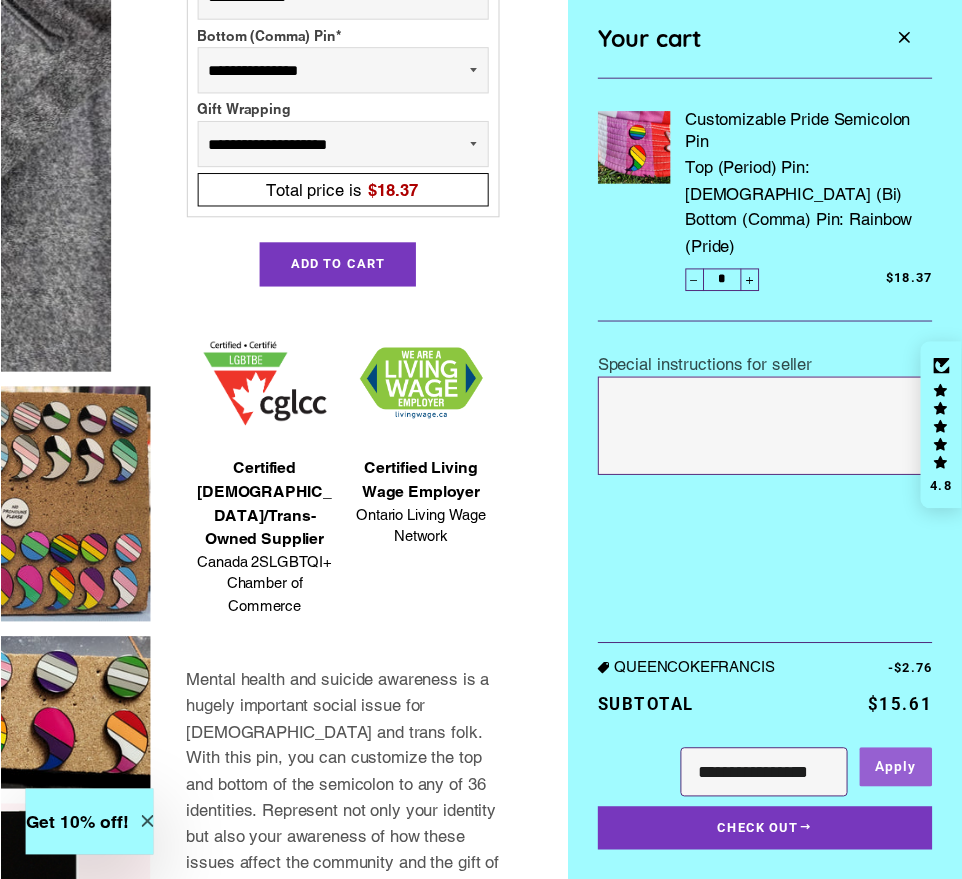 scroll, scrollTop: 0, scrollLeft: 0, axis: both 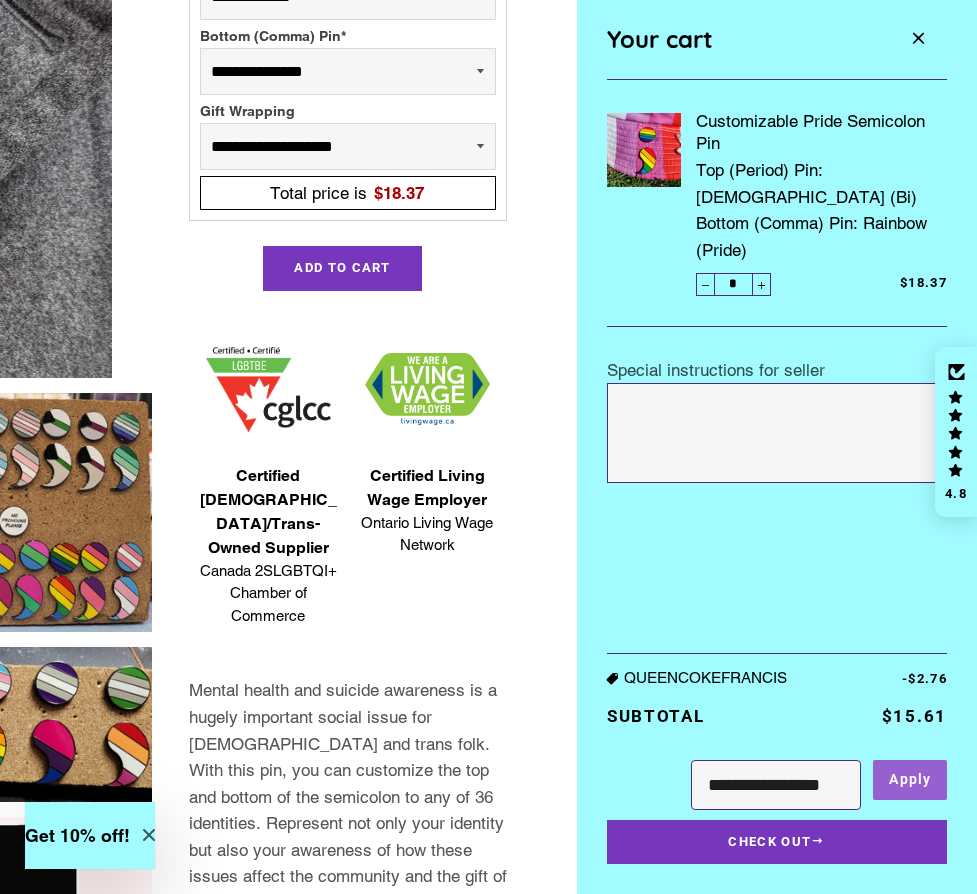 click on "Apply" at bounding box center (910, 780) 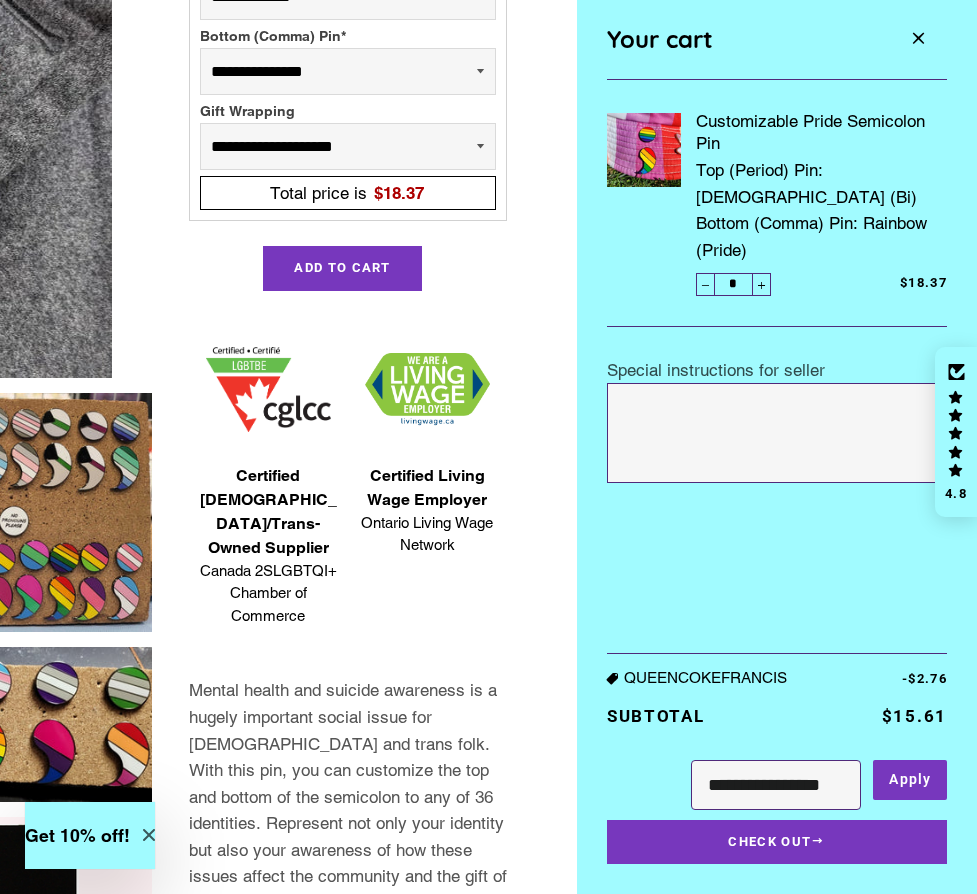 click on "Customizable Pride Semicolon Pin
Top (Period) Pin: Bisexual (Bi)
Bottom (Comma) Pin: Rainbow (Pride)
−
*
+
$18.37" at bounding box center [777, 366] 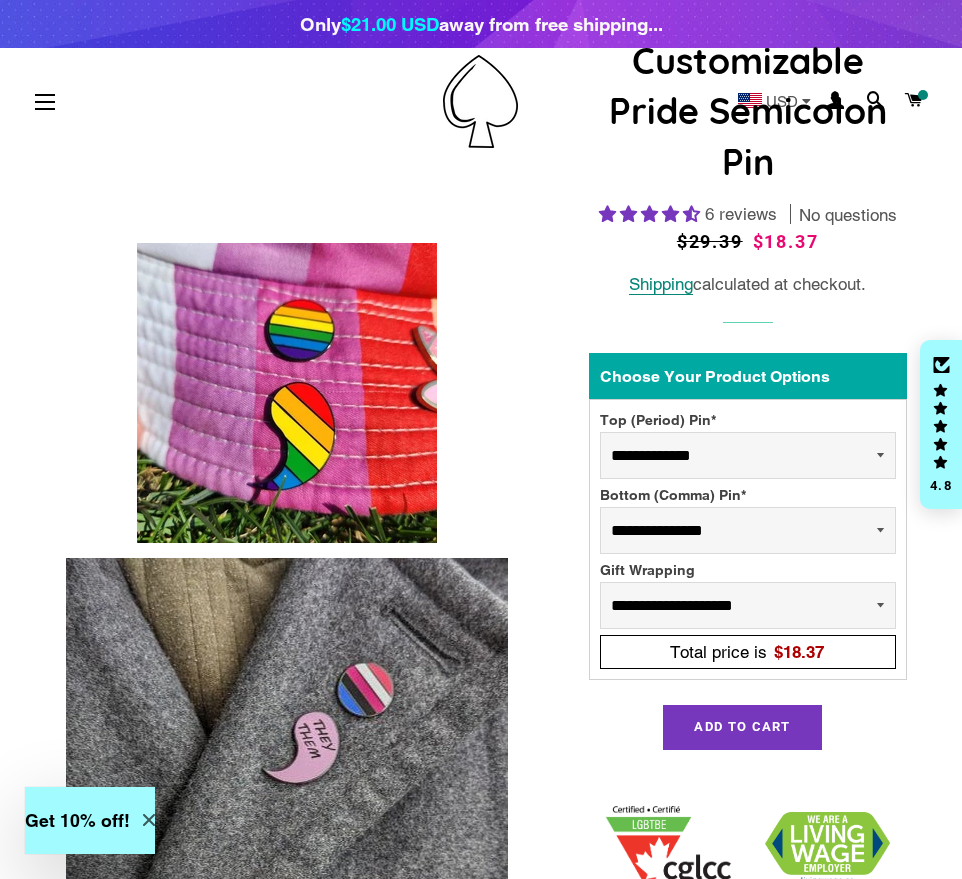 scroll, scrollTop: 0, scrollLeft: 0, axis: both 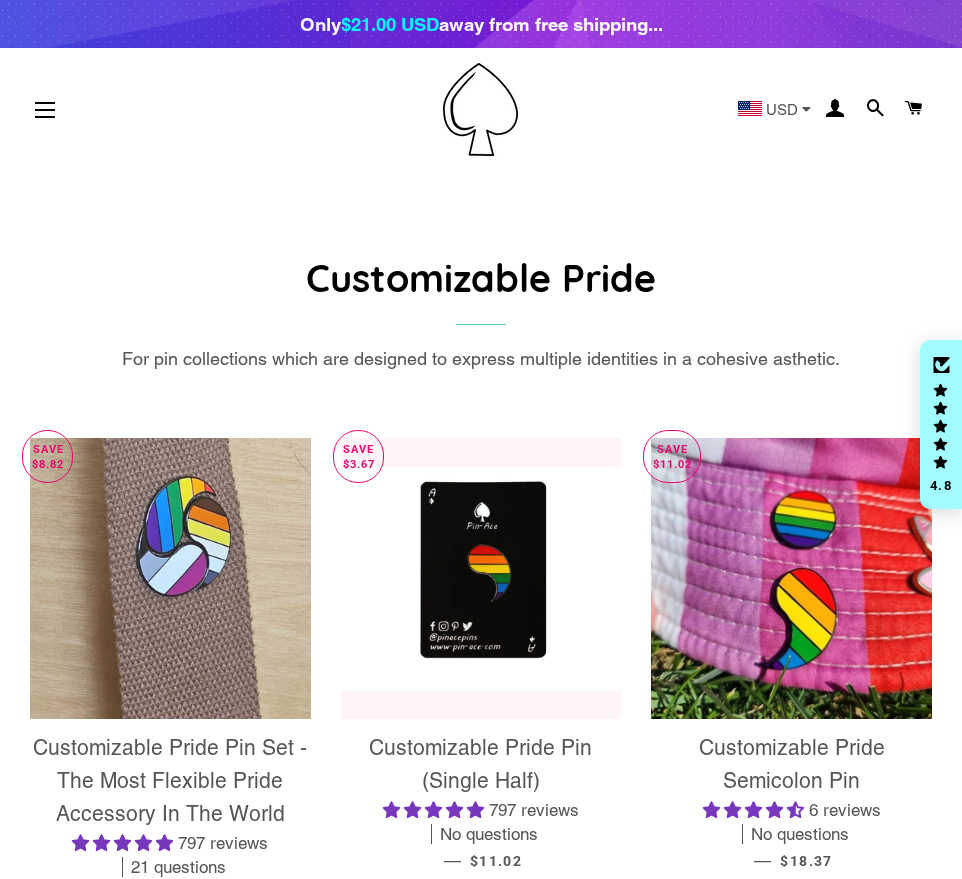 click at bounding box center [170, 578] 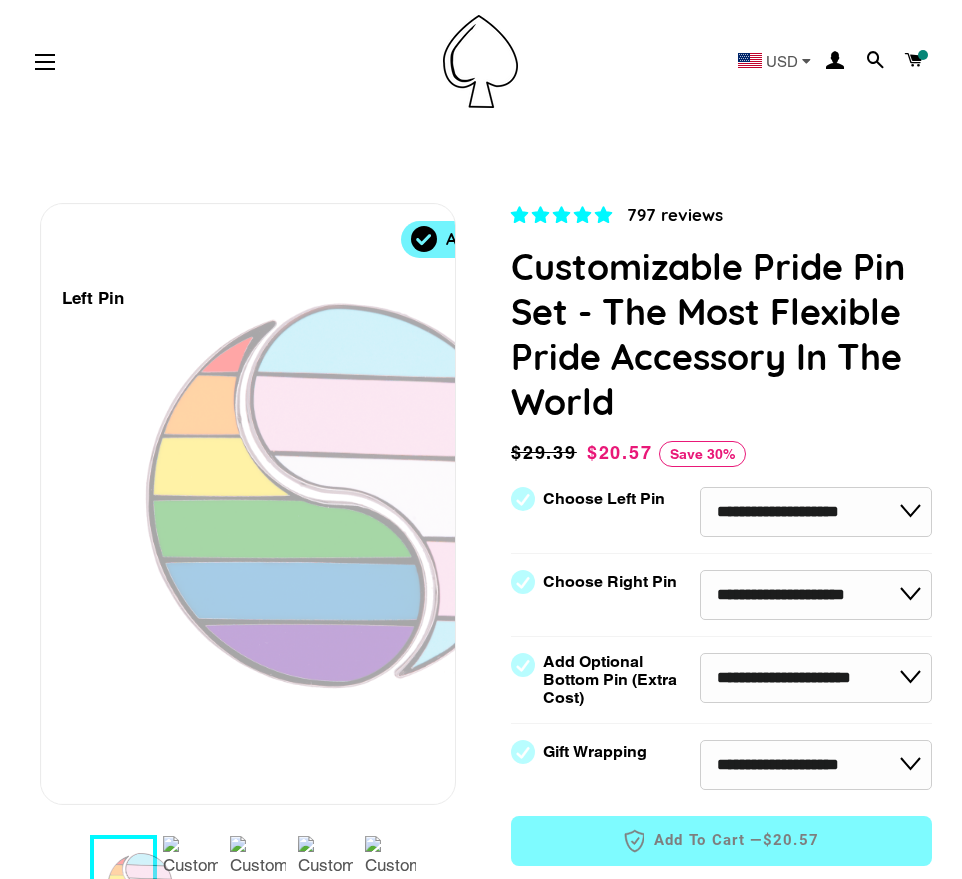 scroll, scrollTop: 0, scrollLeft: 0, axis: both 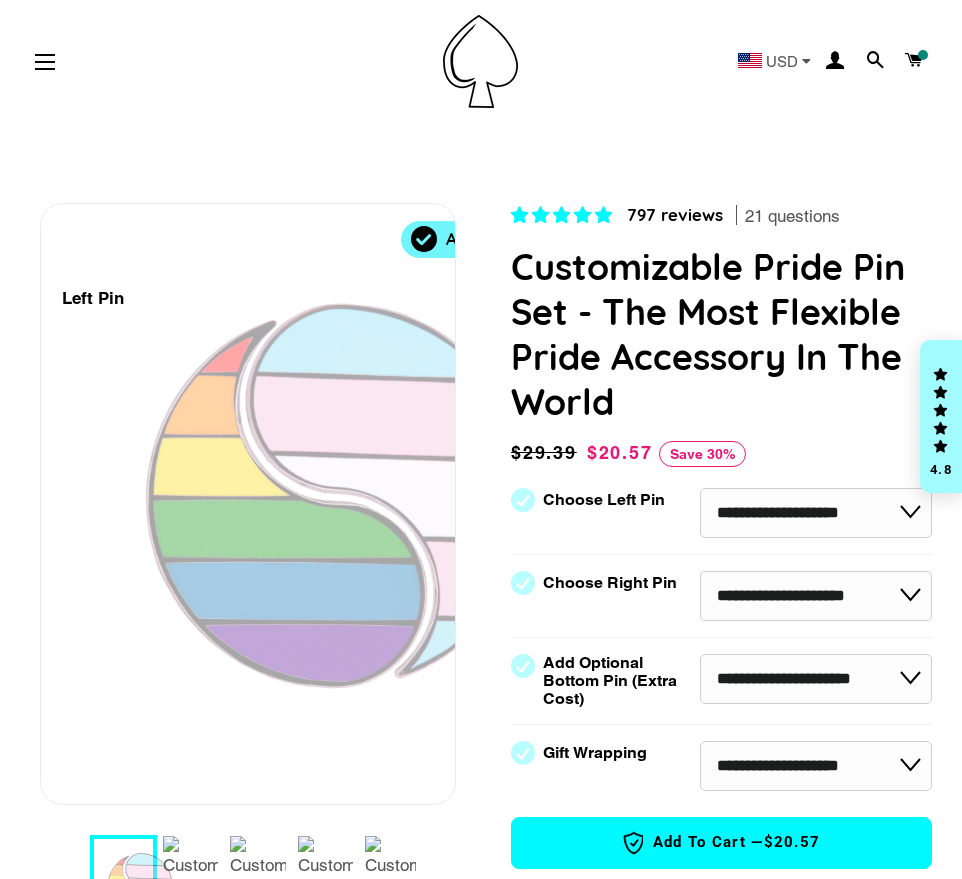 select on "**********" 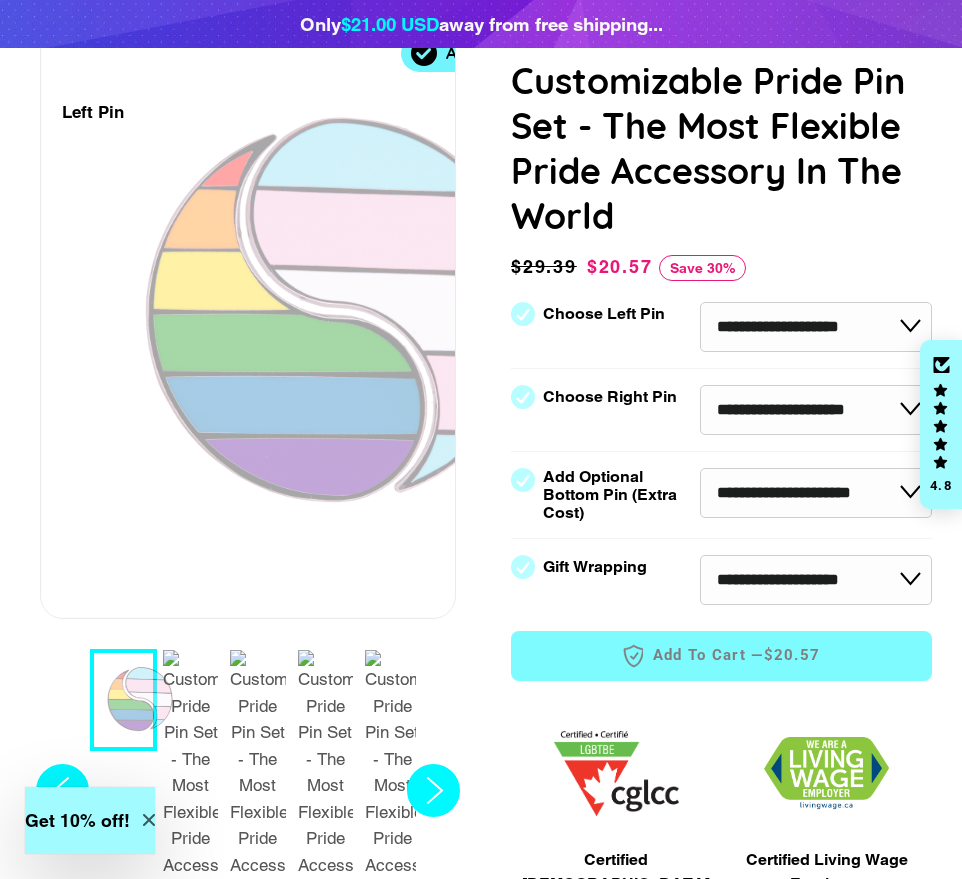scroll, scrollTop: 233, scrollLeft: 0, axis: vertical 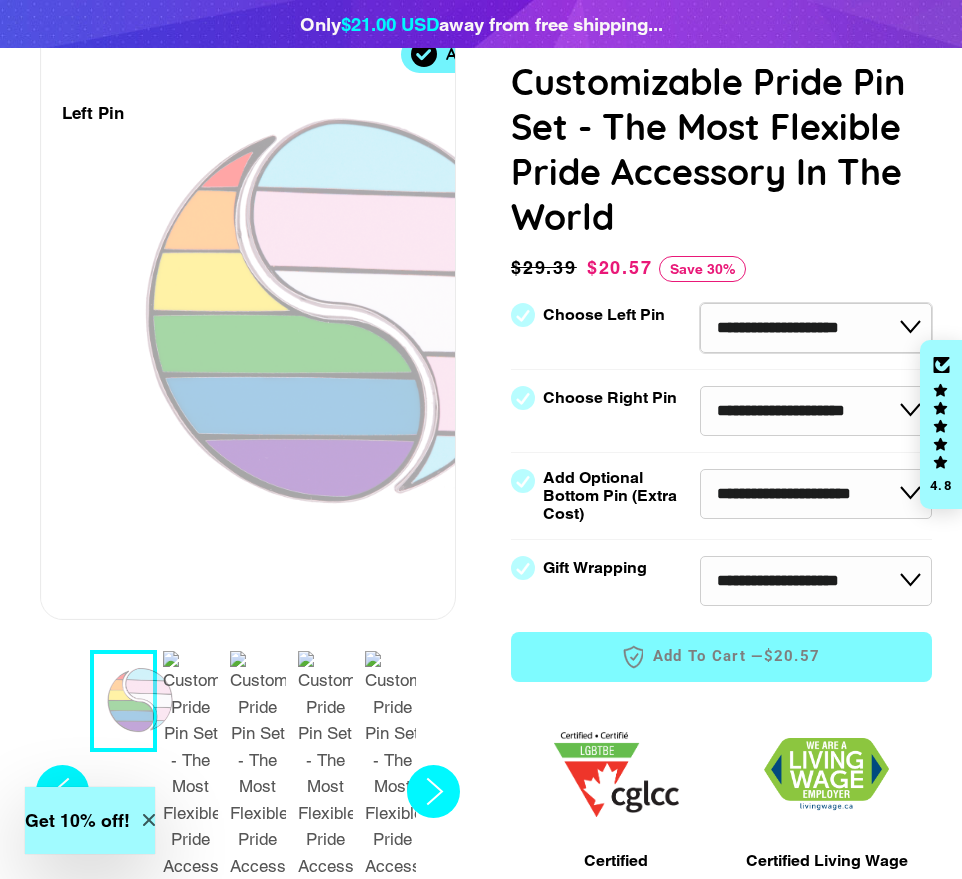 click on "**********" at bounding box center (816, 328) 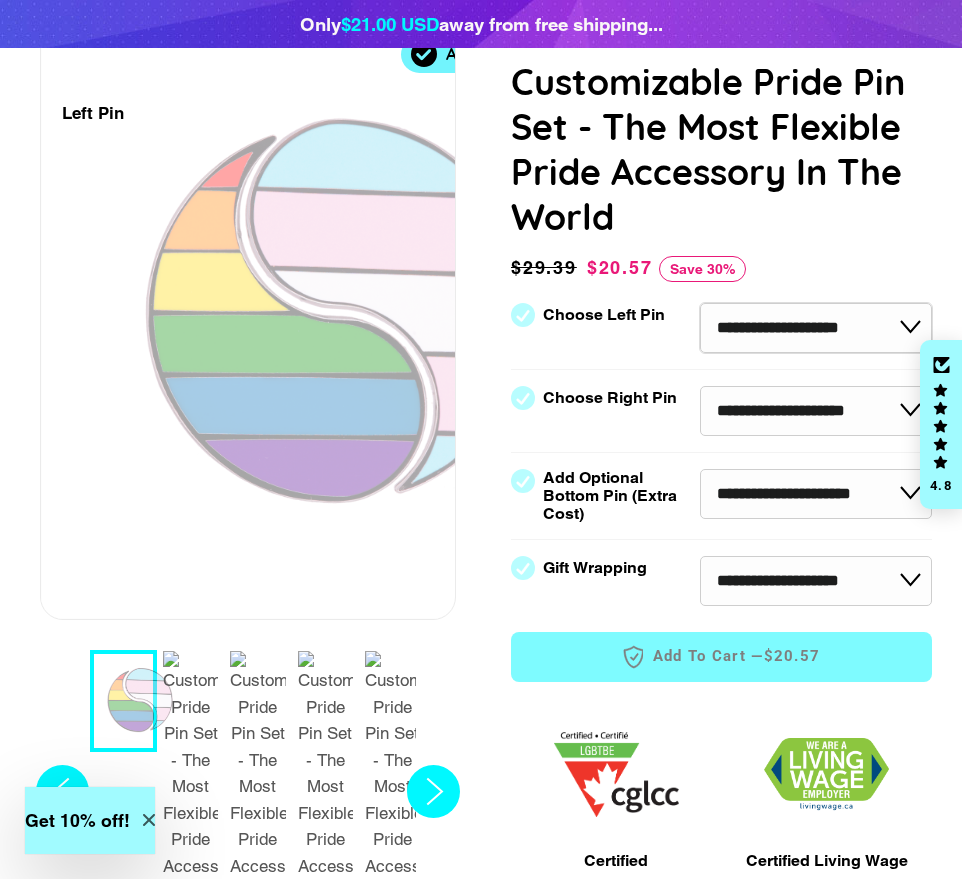 click on "**********" at bounding box center [816, 328] 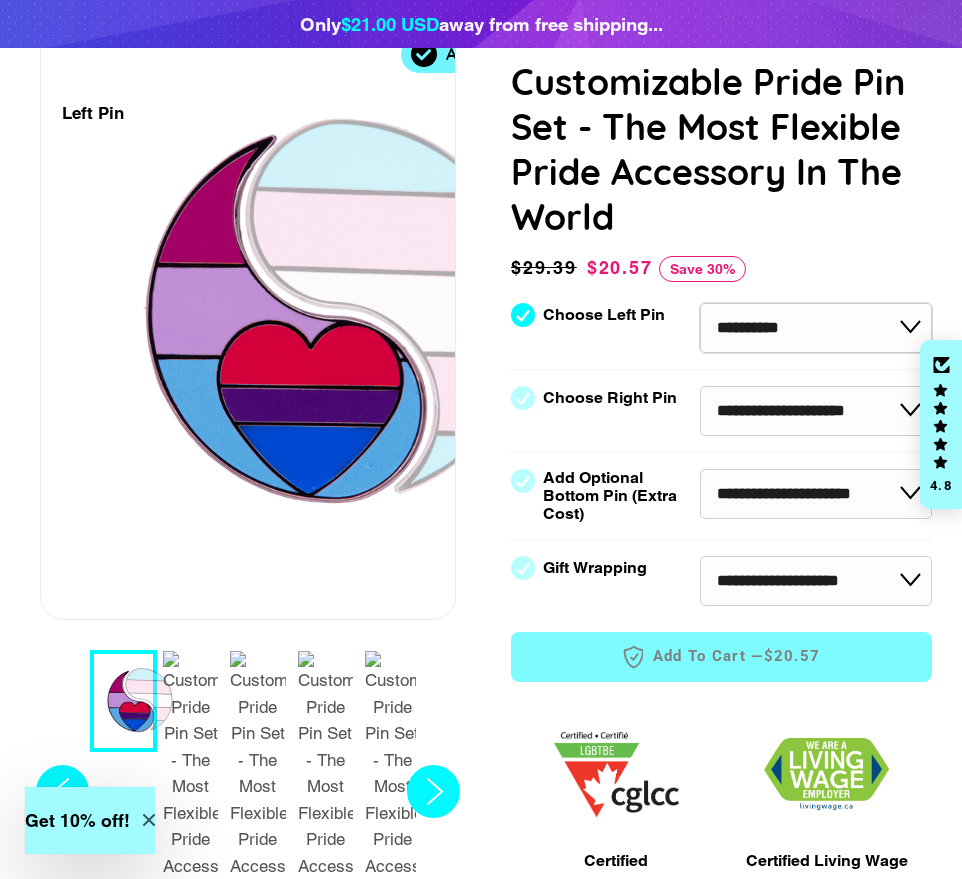 click on "**********" at bounding box center (816, 328) 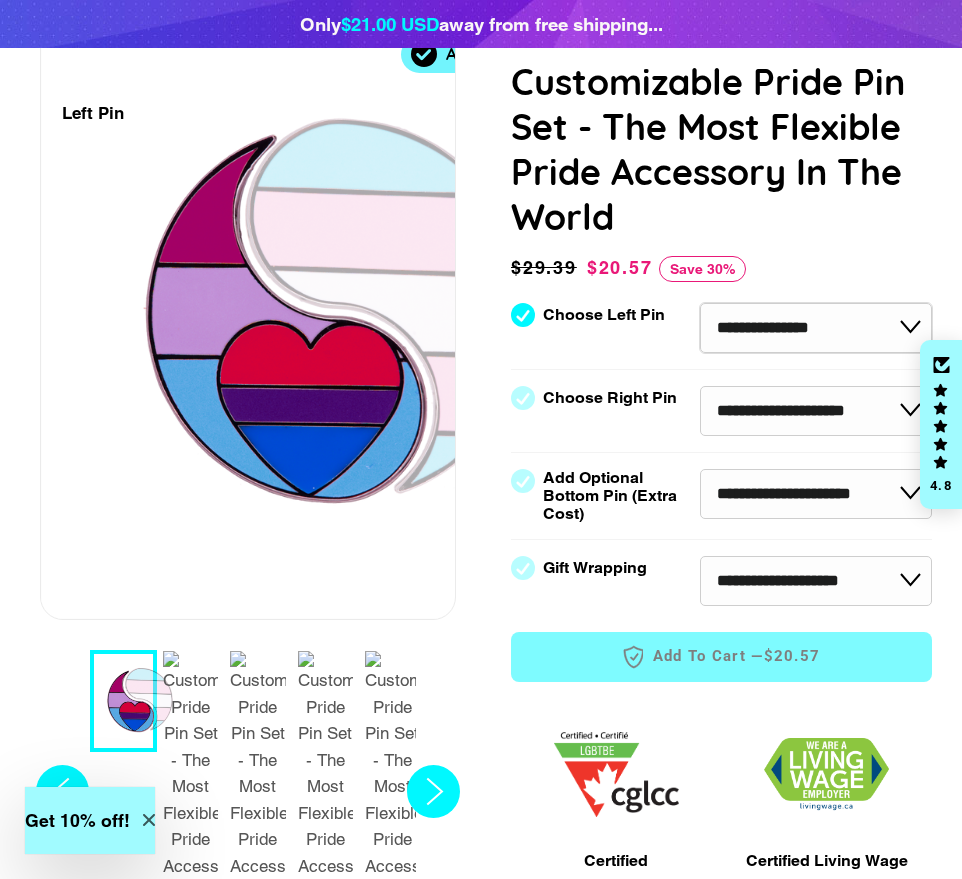click on "**********" at bounding box center (816, 328) 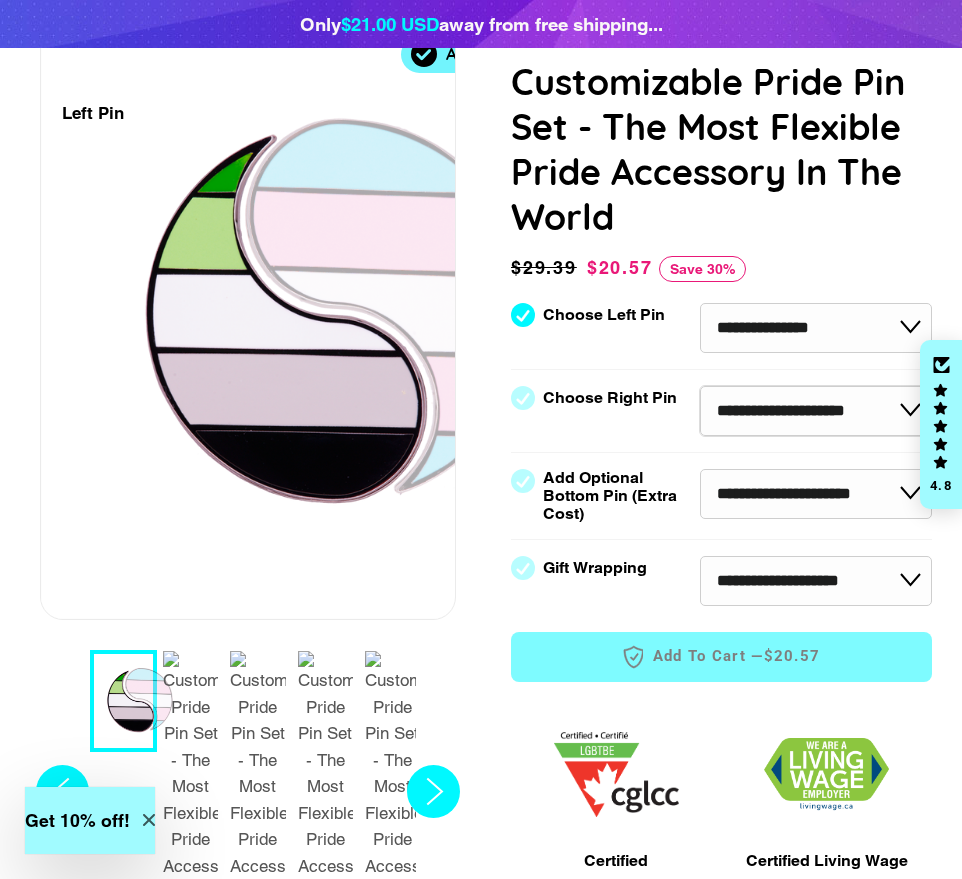 click on "**********" at bounding box center [816, 411] 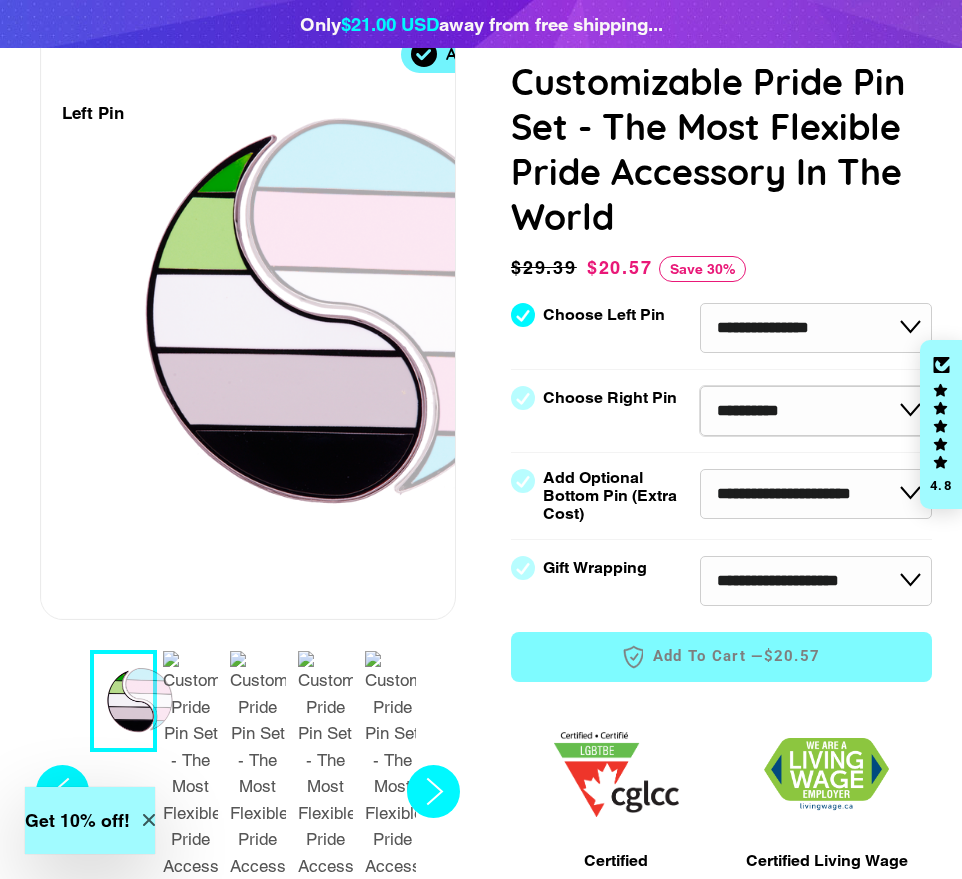 click on "**********" at bounding box center (816, 411) 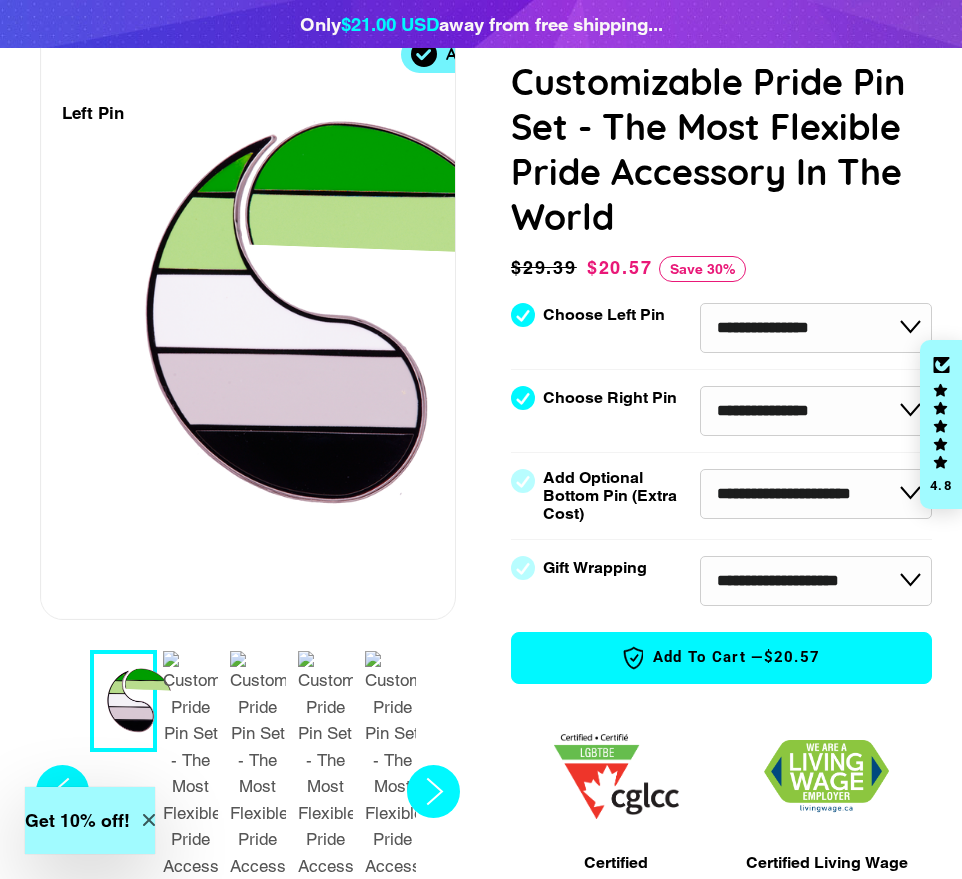 select on "**********" 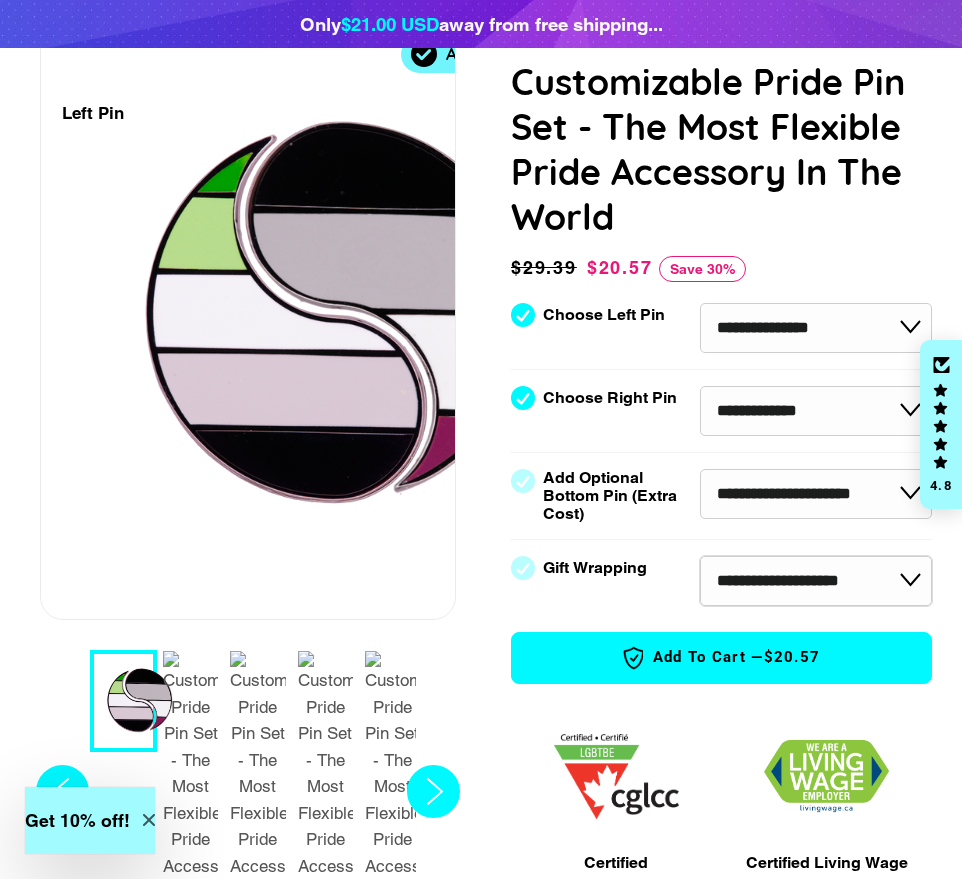 click on "**********" at bounding box center (816, 581) 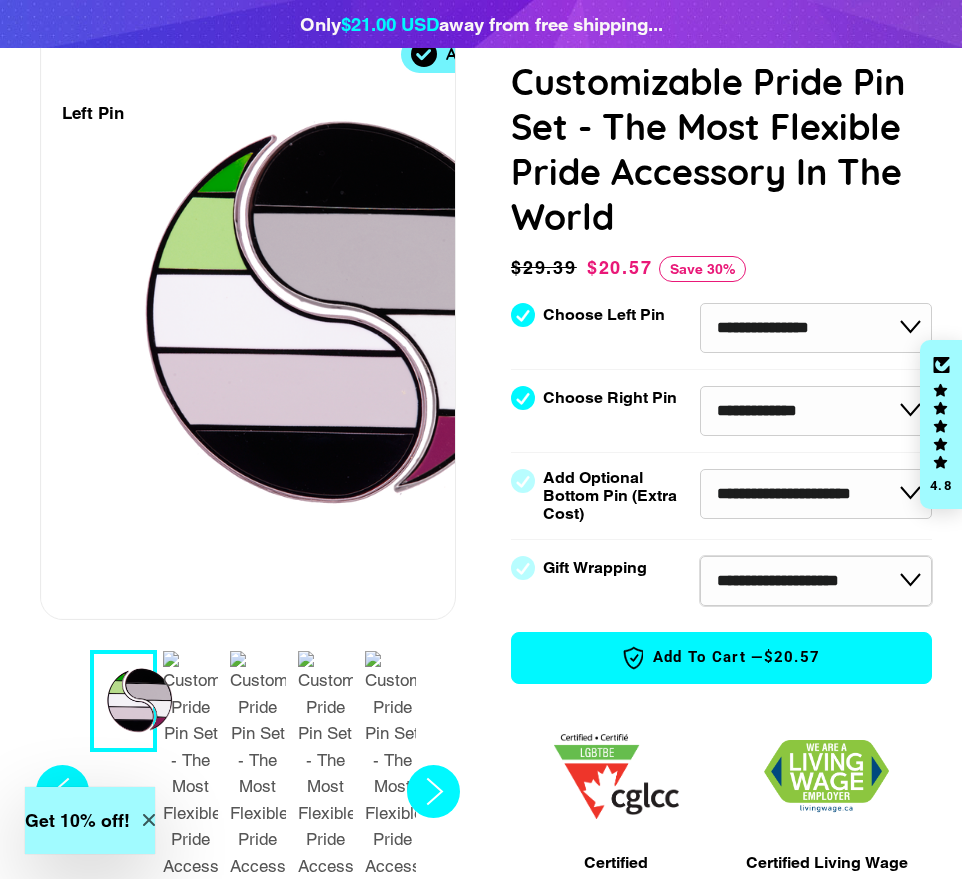 select on "********" 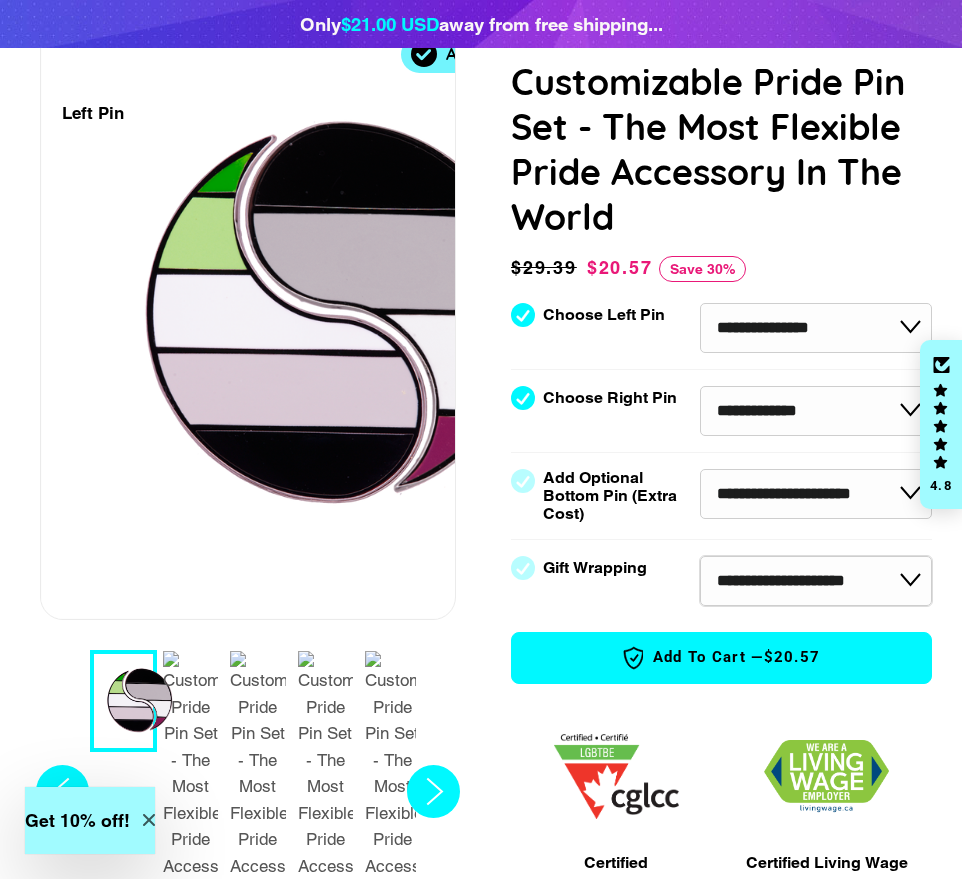 click on "**********" at bounding box center [816, 581] 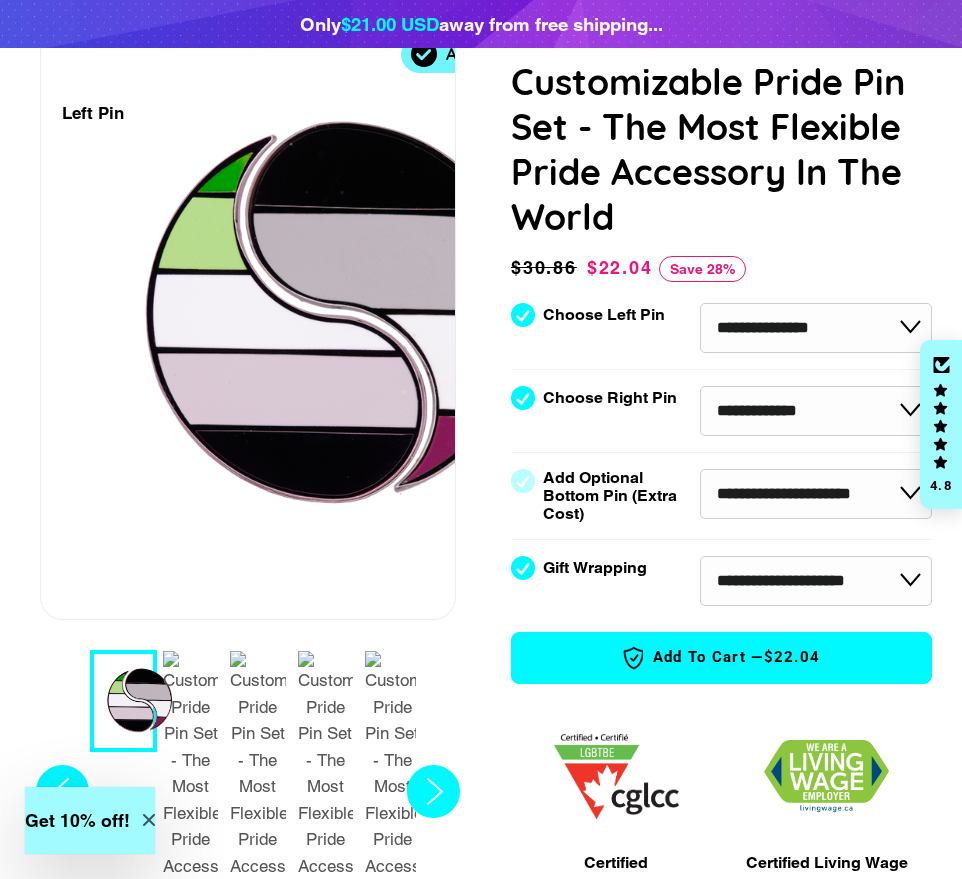 click on "Add to Cart —   $22.04" at bounding box center (721, 658) 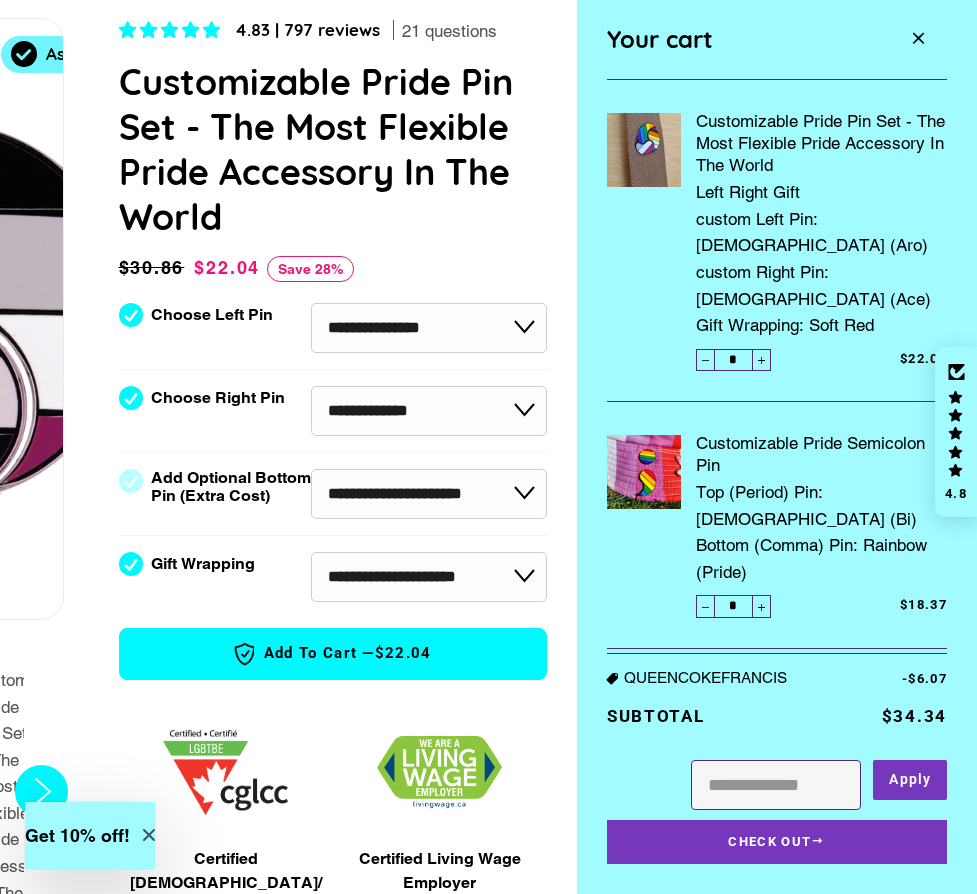 click on "Discount: QUEENCOKEFRANCIS" at bounding box center [720, 678] 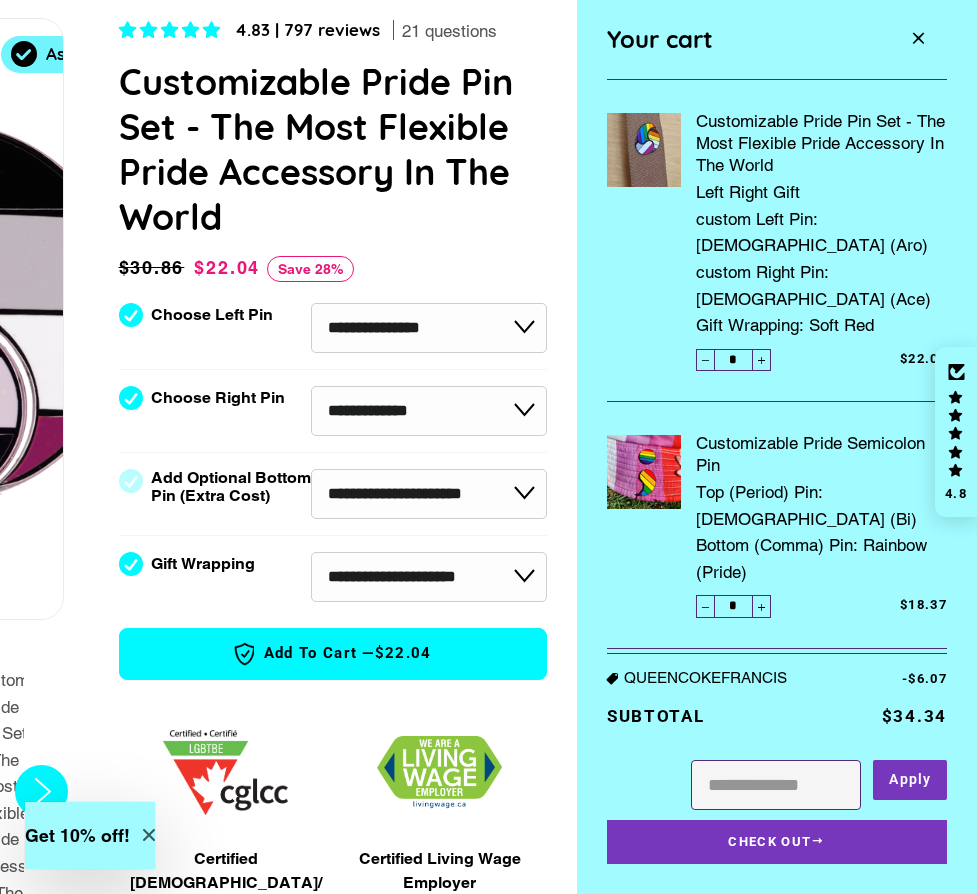 click at bounding box center (918, 39) 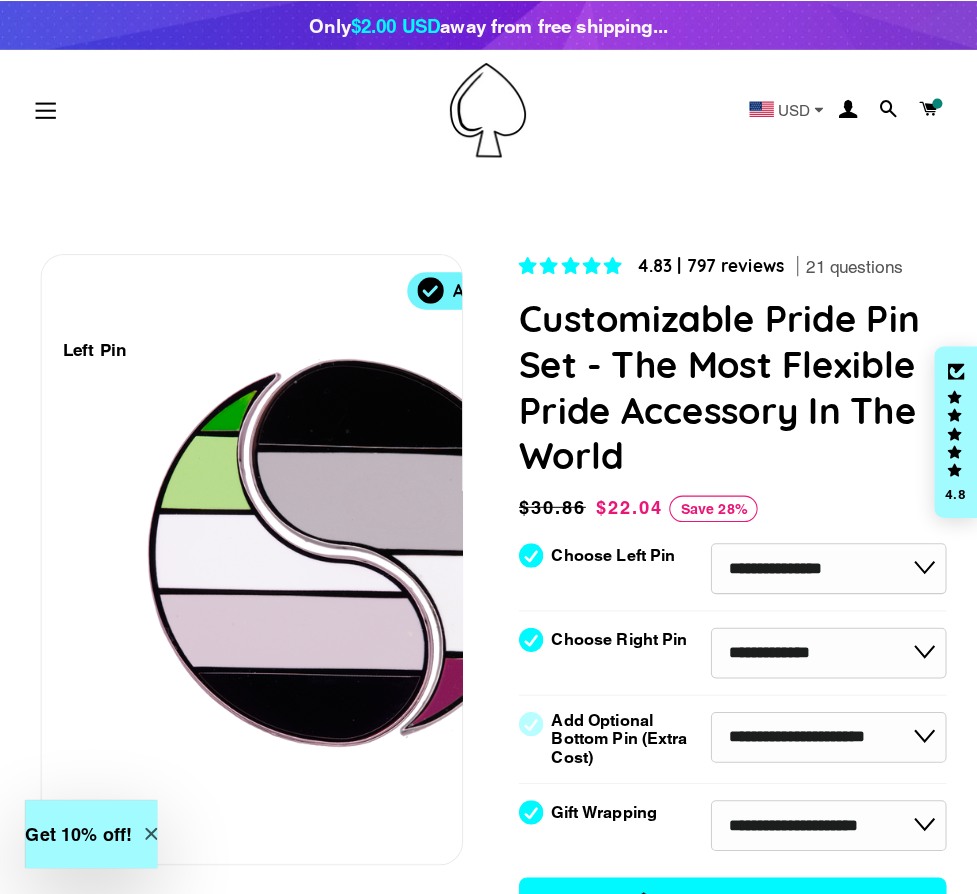 scroll, scrollTop: 0, scrollLeft: 0, axis: both 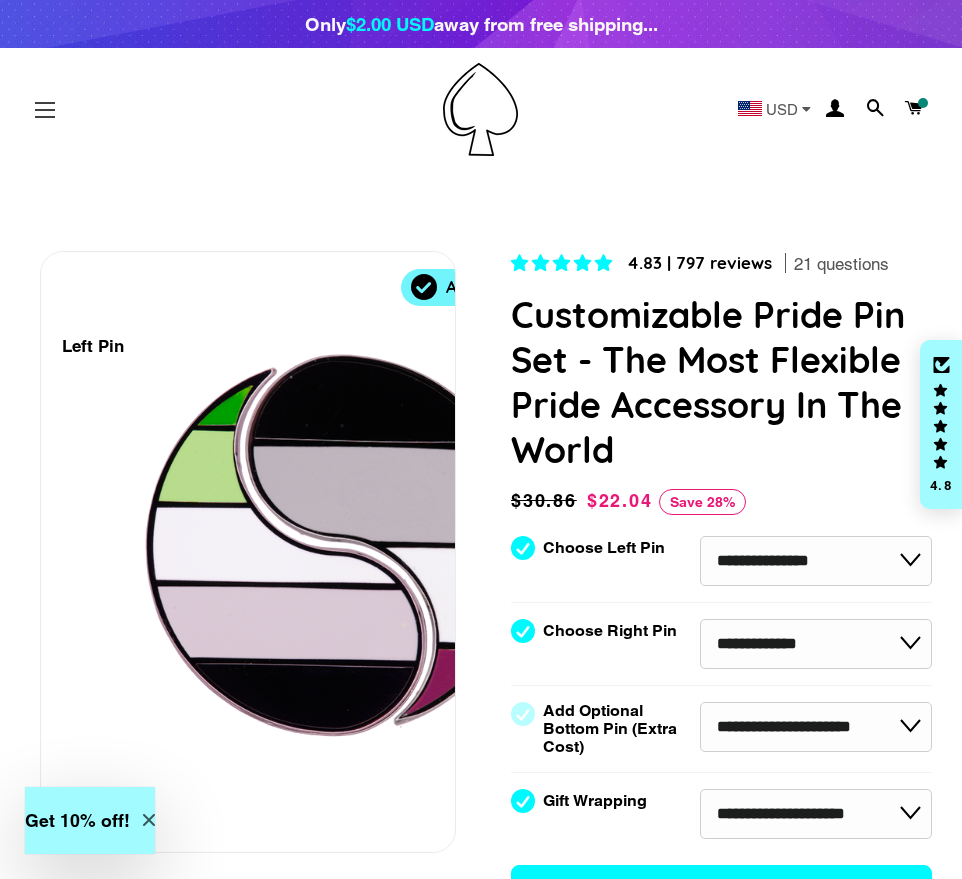 click on "Site navigation" at bounding box center (45, 110) 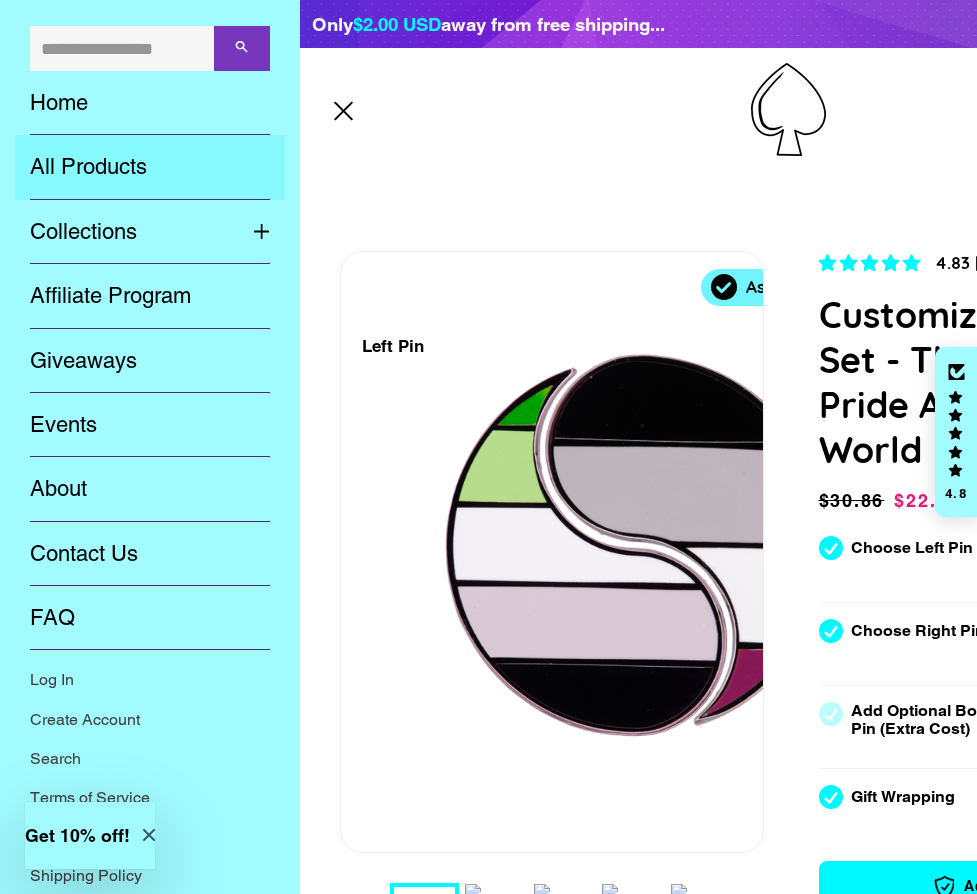 click on "All Products" at bounding box center (150, 167) 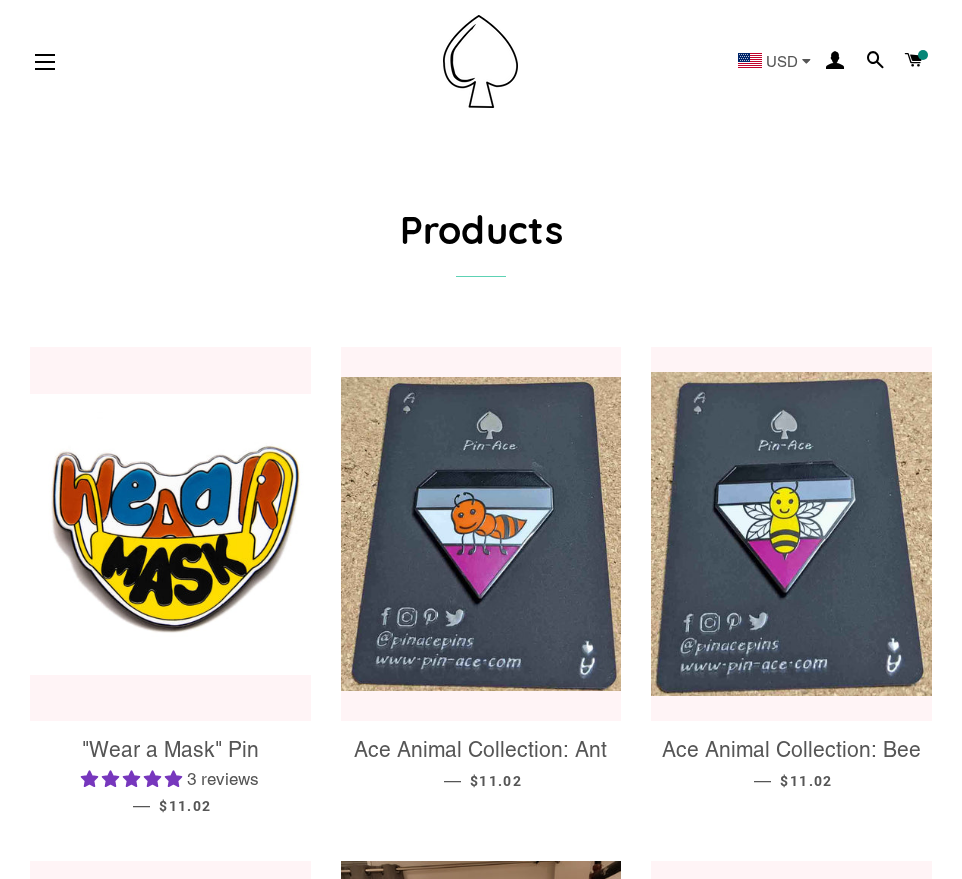 scroll, scrollTop: 0, scrollLeft: 0, axis: both 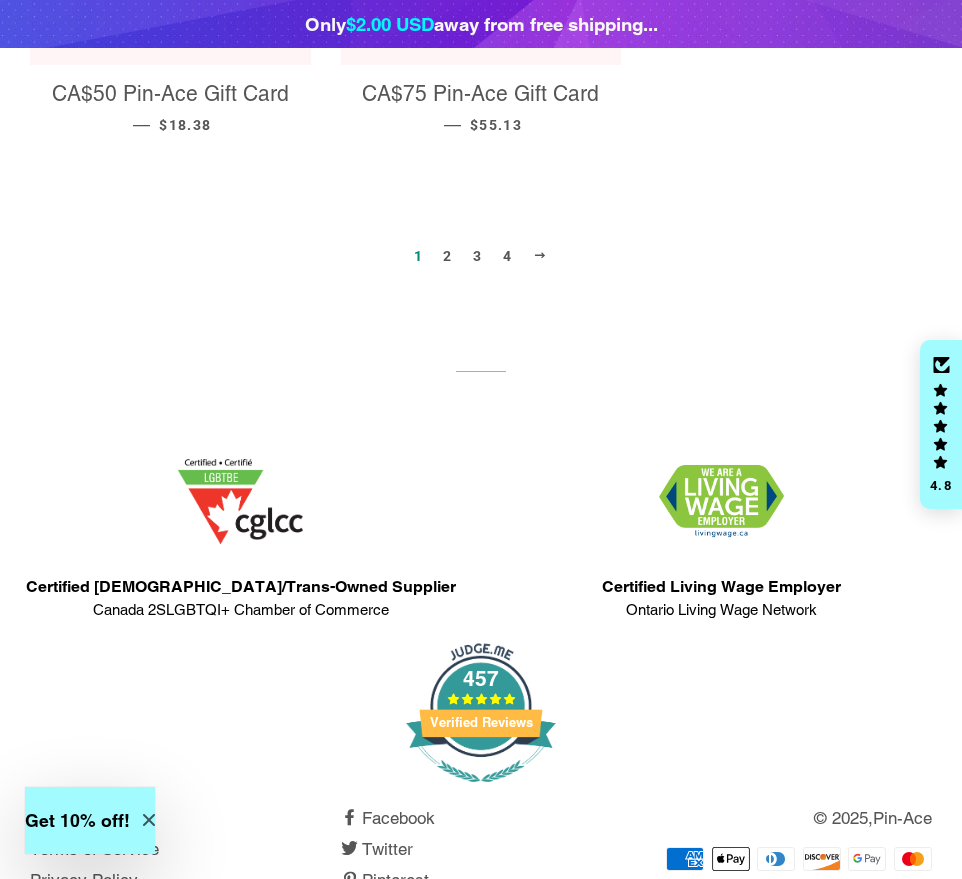 click at bounding box center [540, 255] 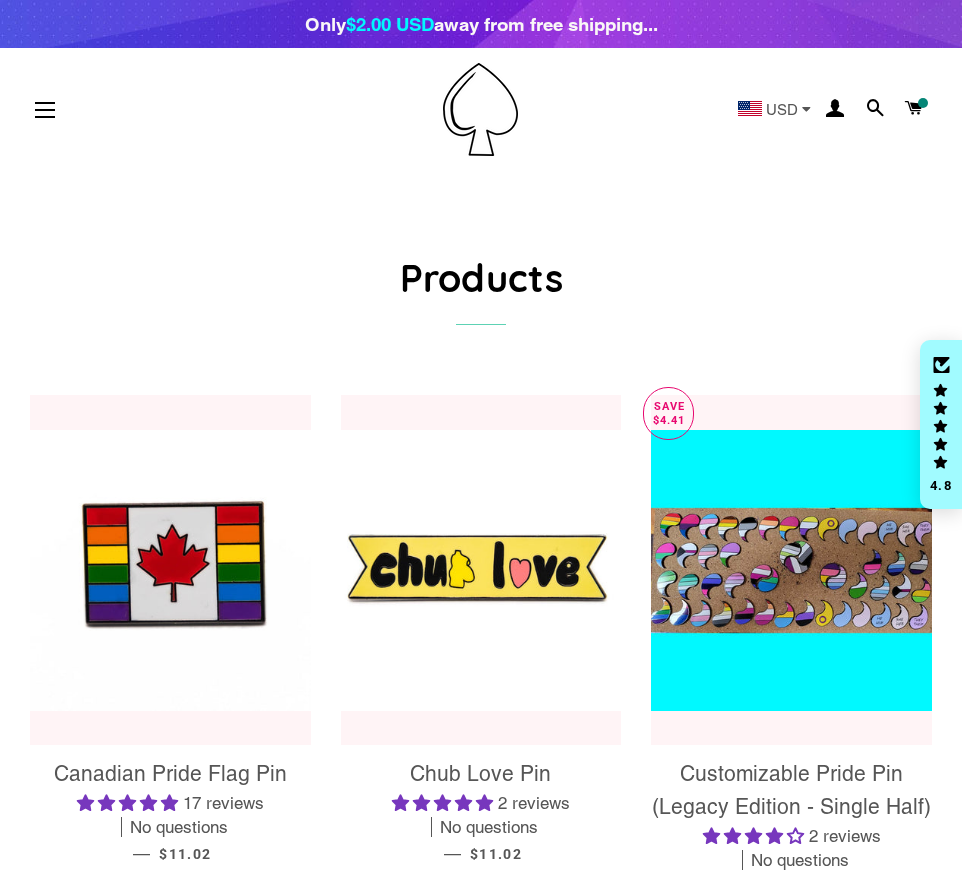 scroll, scrollTop: 0, scrollLeft: 0, axis: both 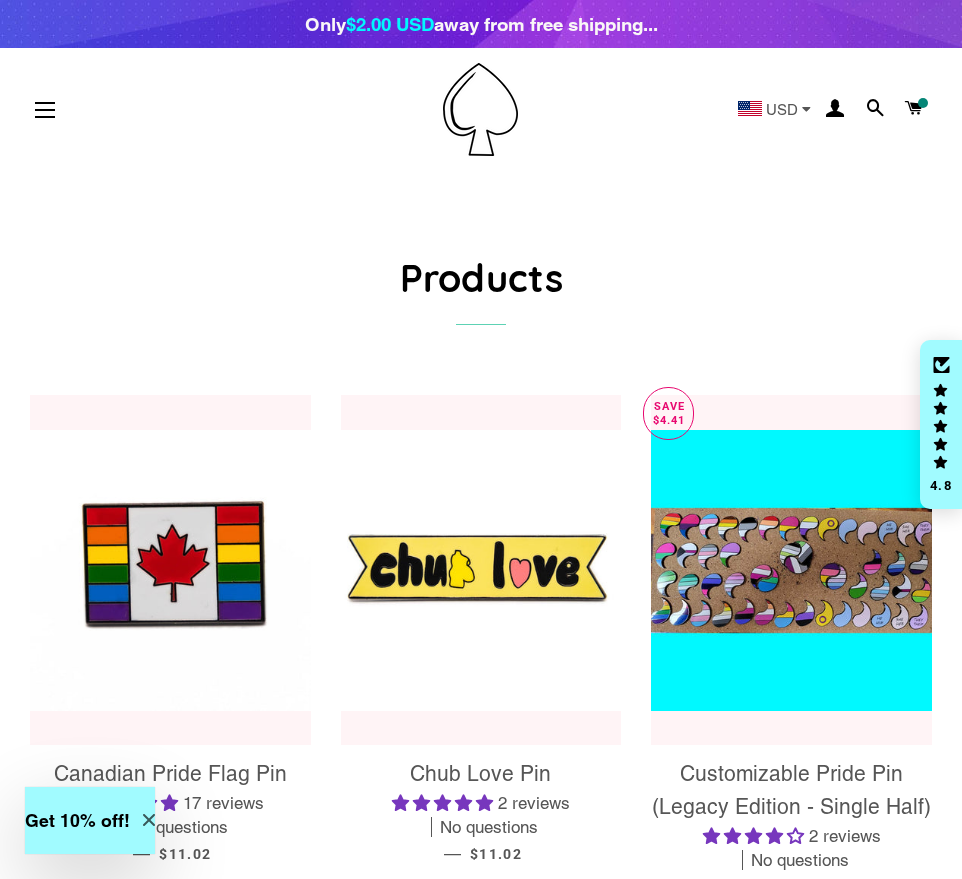 click on "Products
Canadian Pride Flag Pin
17 reviews
No questions
—
Regular price
$11.02
Chub Love Pin
2 reviews
No questions
—
Regular price
$11.02" at bounding box center (481, 1443) 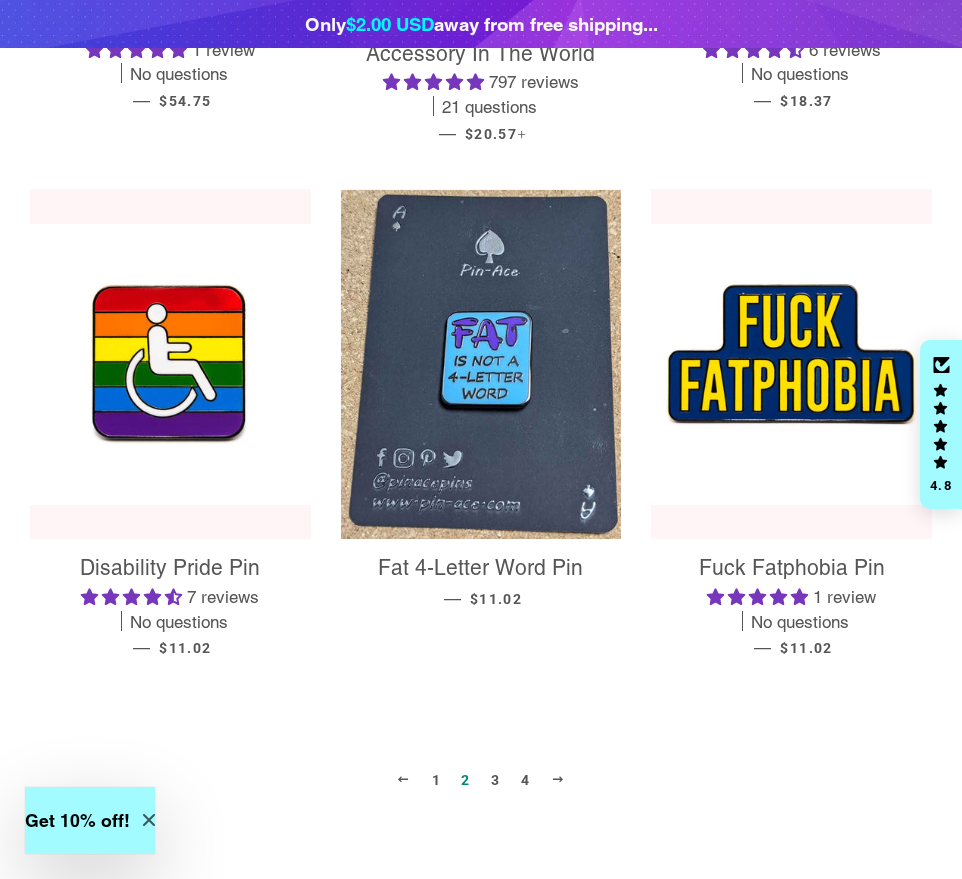 scroll, scrollTop: 1882, scrollLeft: 0, axis: vertical 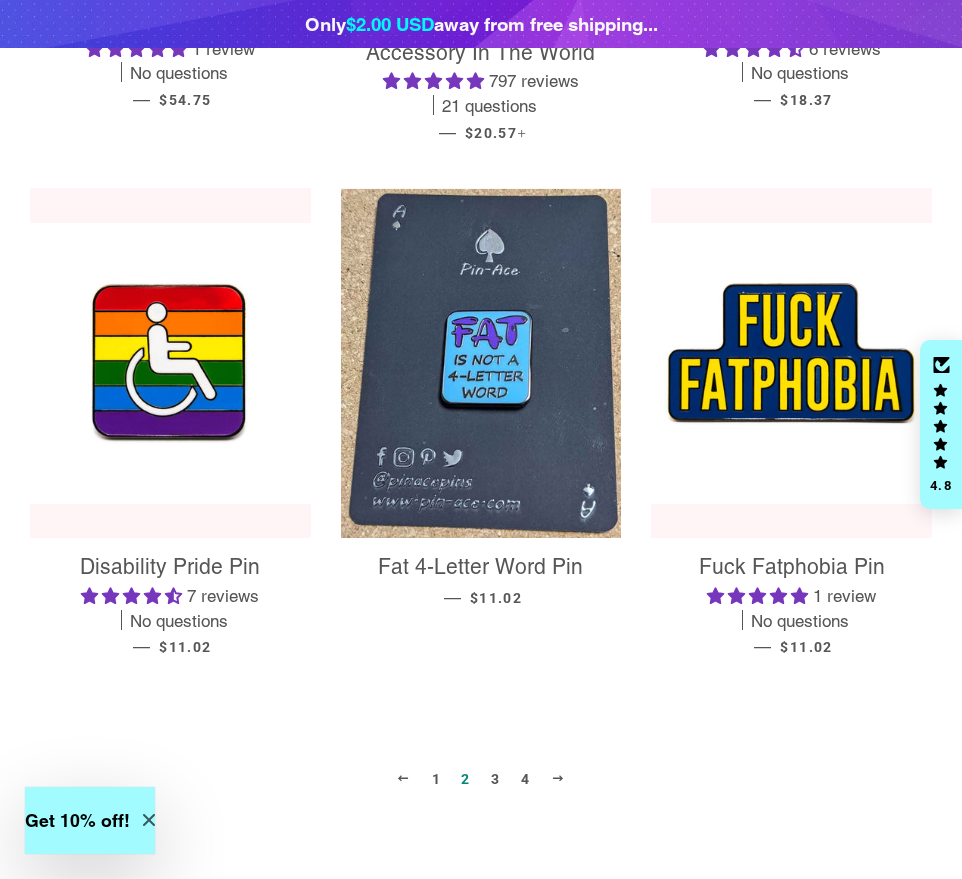 click at bounding box center [558, 778] 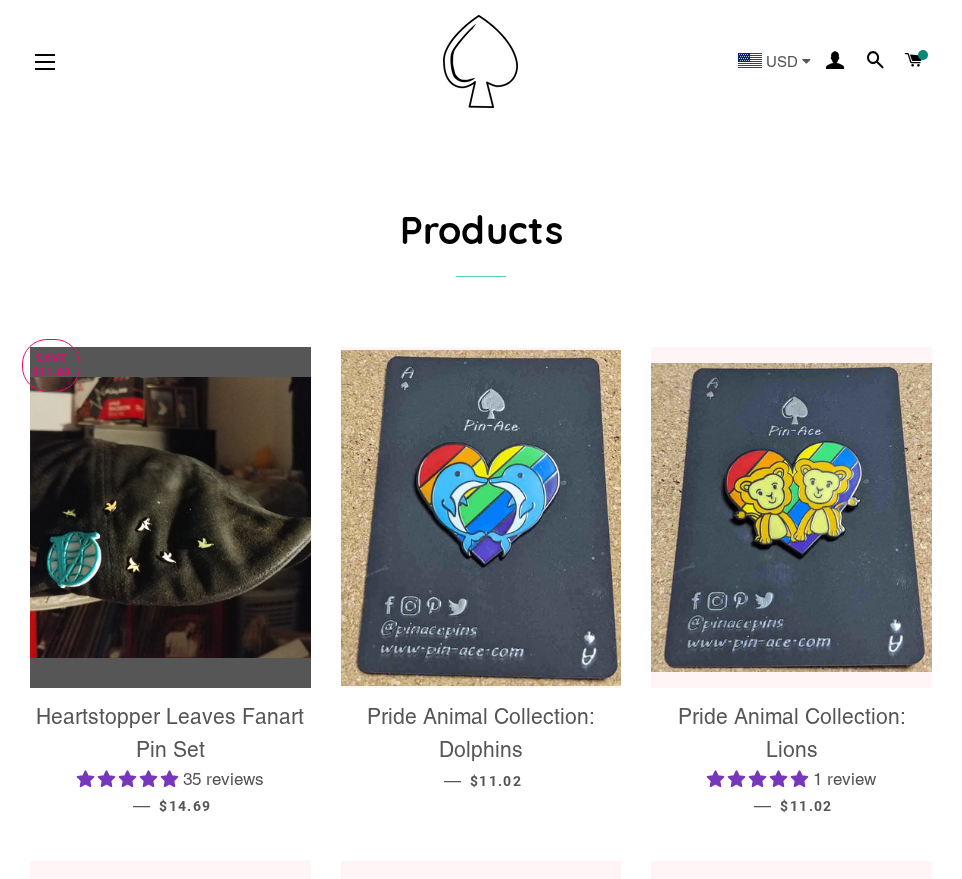 scroll, scrollTop: 0, scrollLeft: 0, axis: both 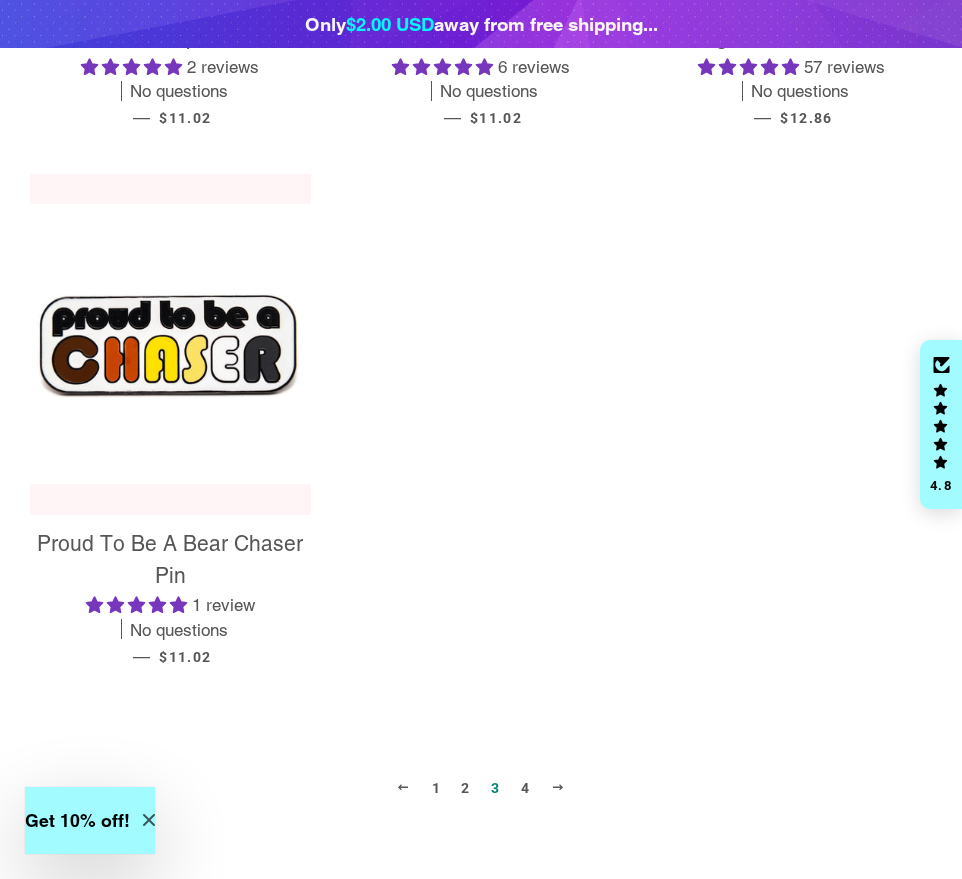 click at bounding box center (558, 787) 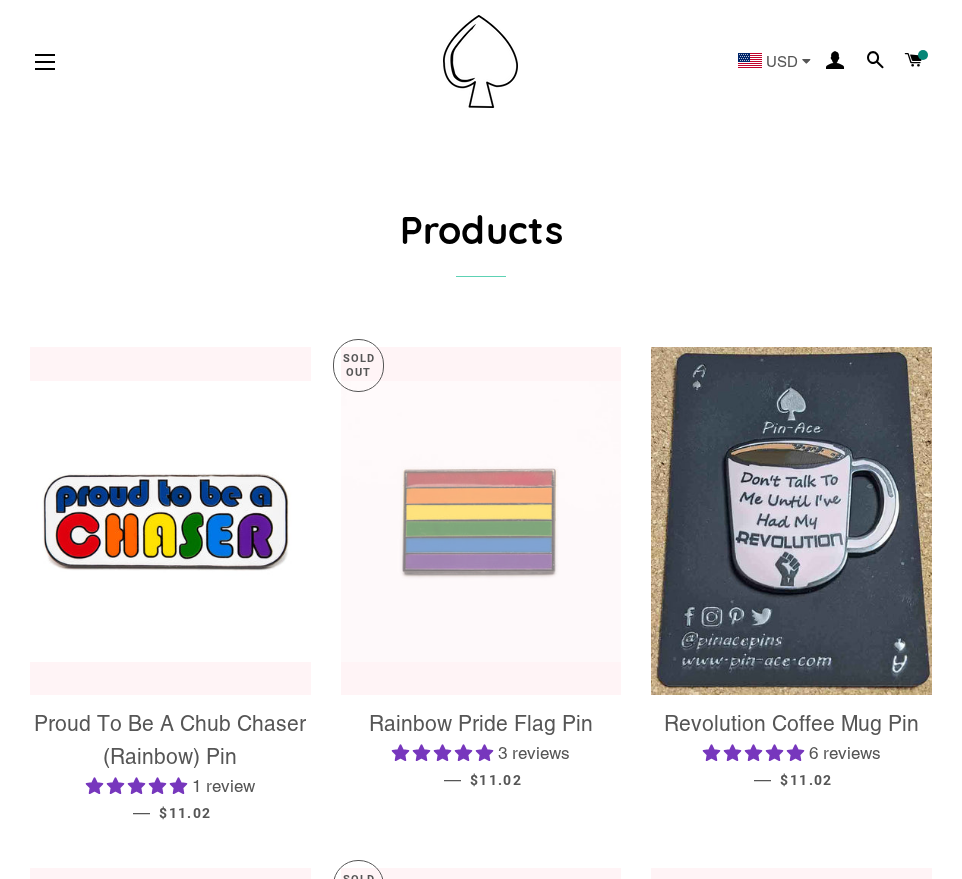 scroll, scrollTop: 0, scrollLeft: 0, axis: both 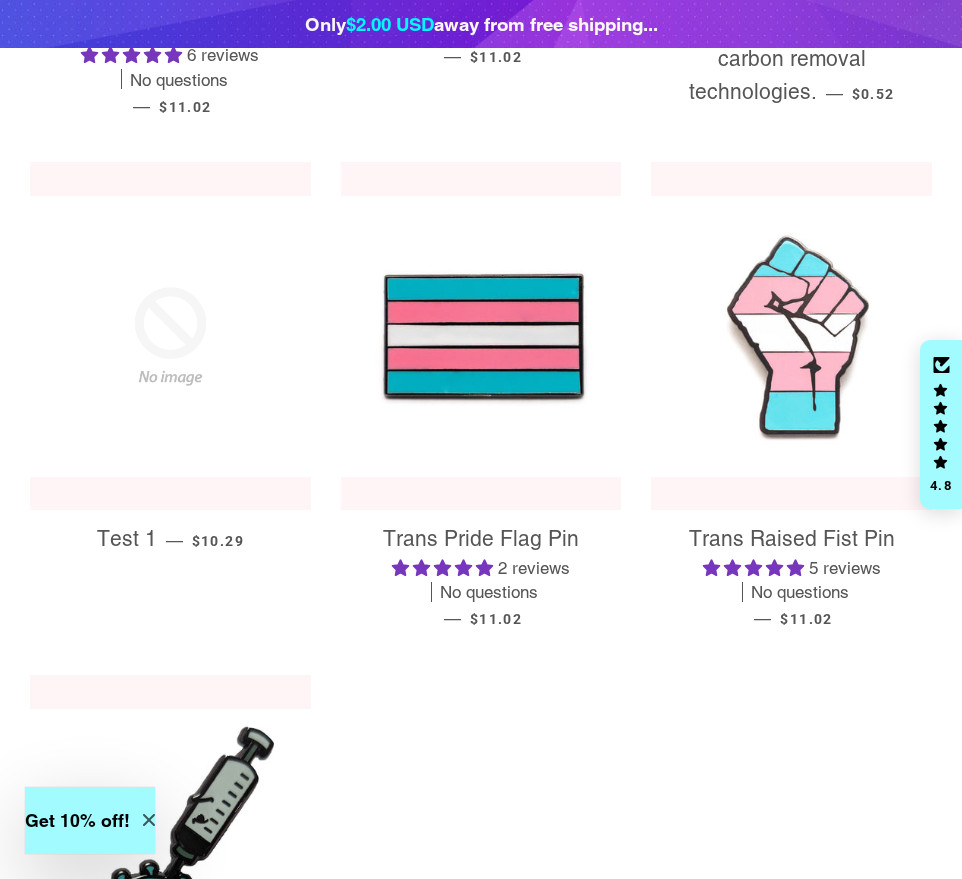 click at bounding box center (791, 336) 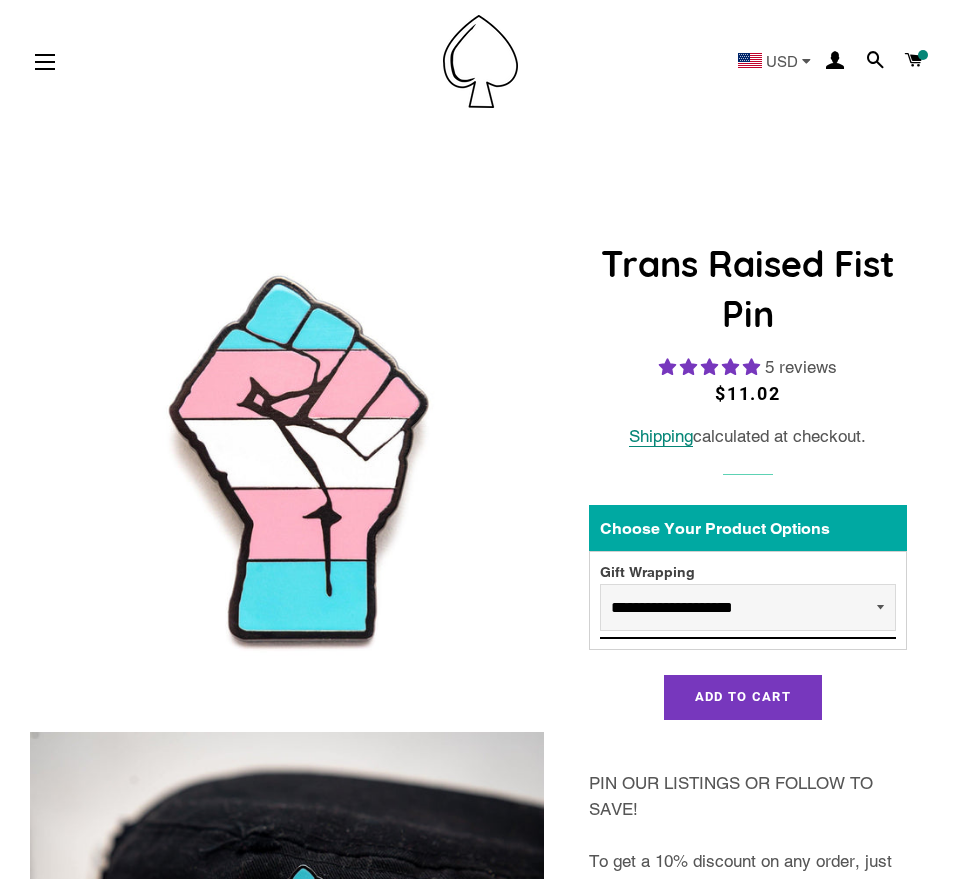 scroll, scrollTop: 0, scrollLeft: 0, axis: both 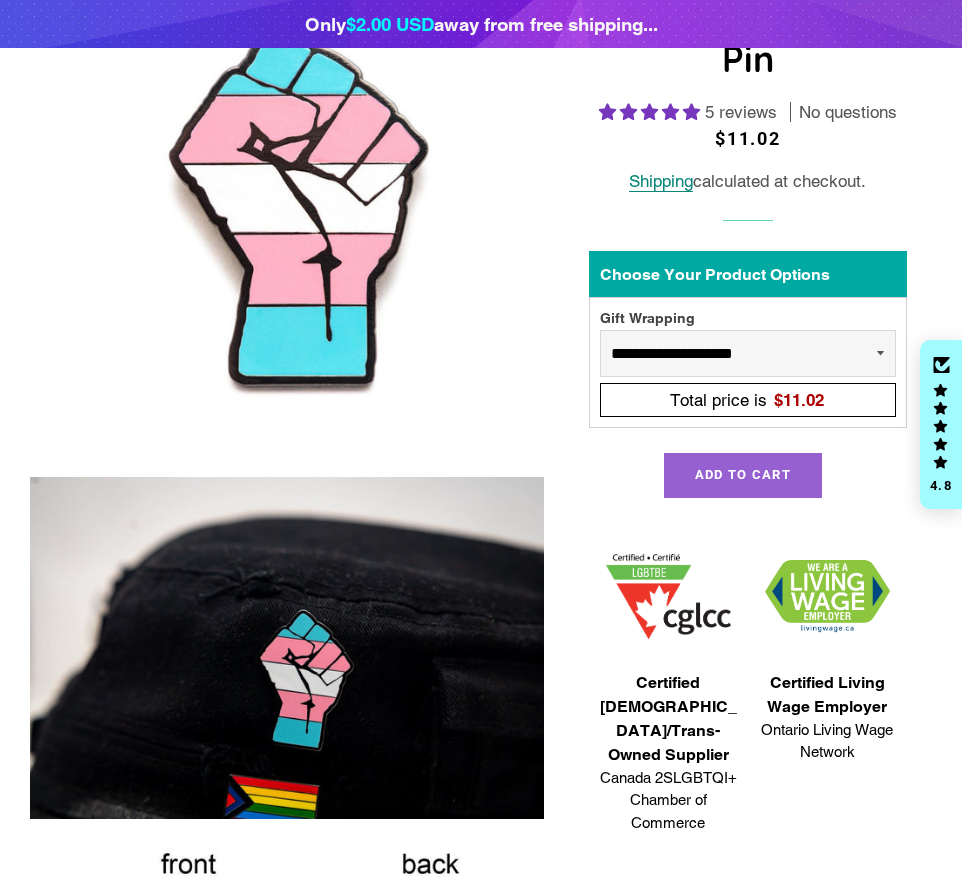 click on "Add to Cart" at bounding box center [743, 474] 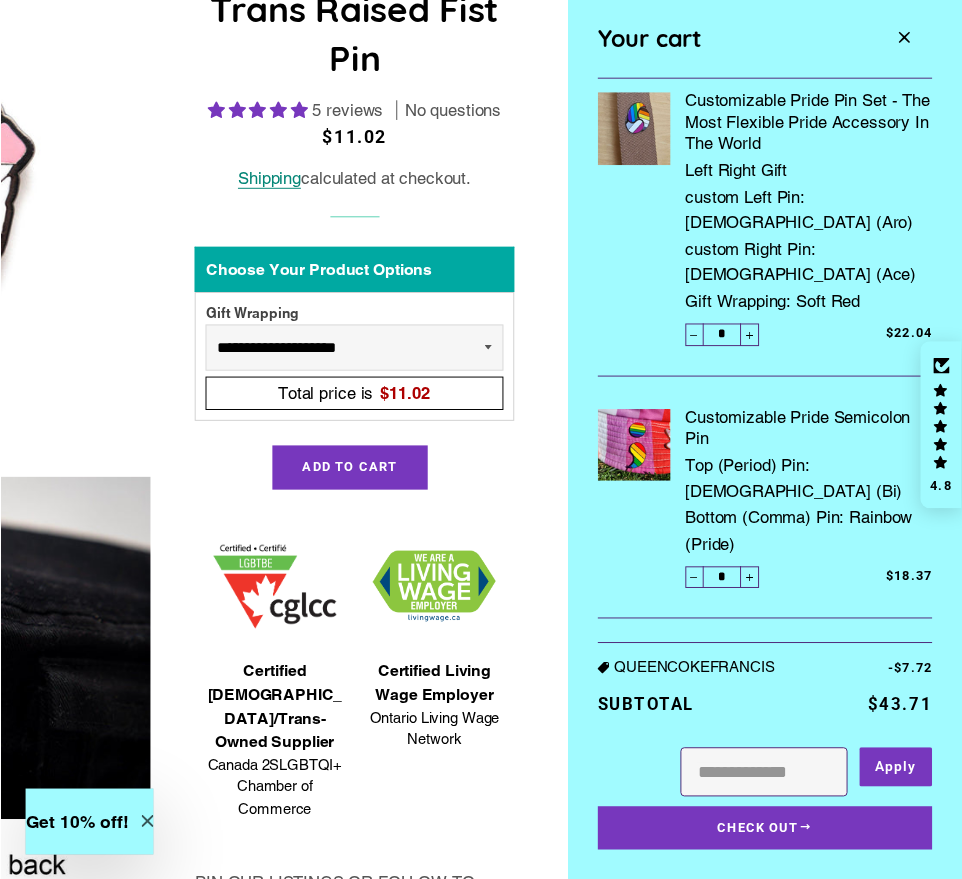scroll, scrollTop: 158, scrollLeft: 0, axis: vertical 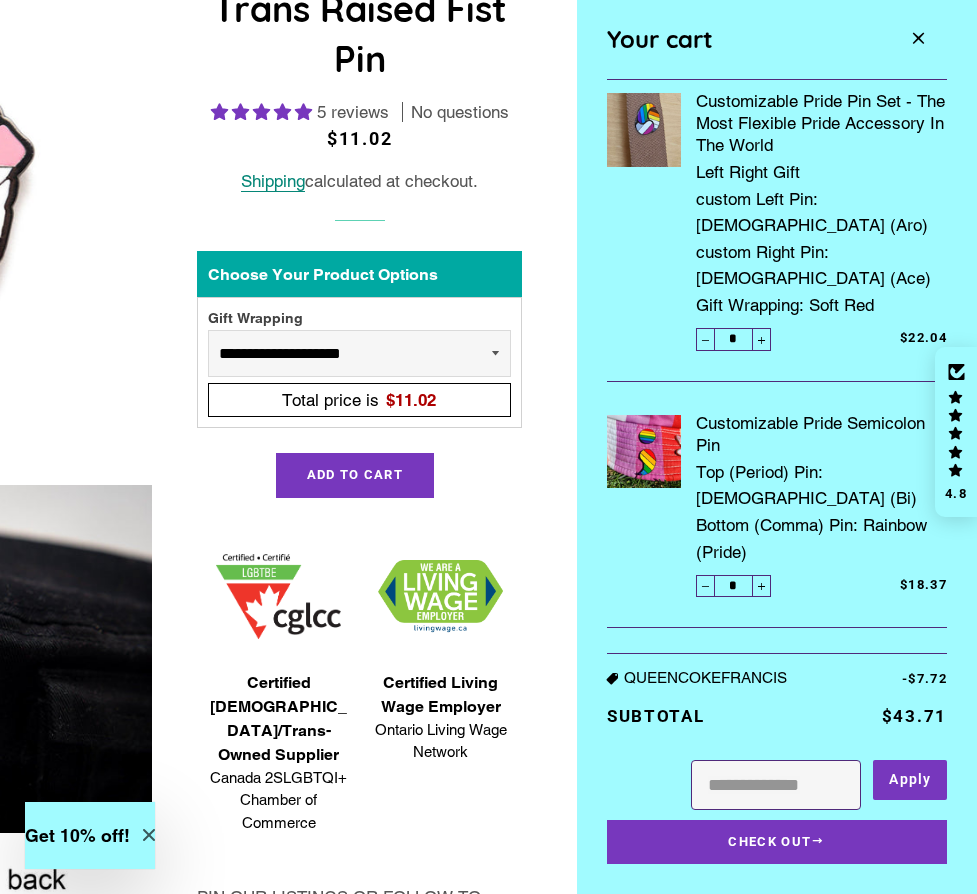 click at bounding box center (918, 39) 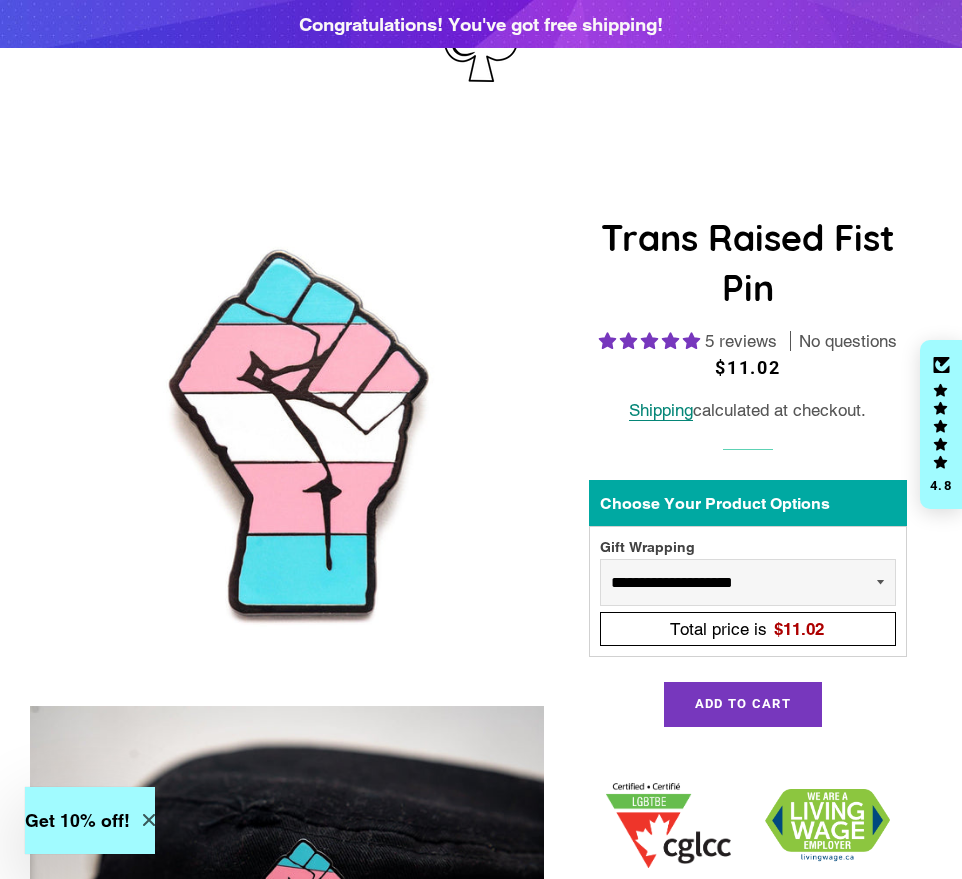 scroll, scrollTop: 0, scrollLeft: 0, axis: both 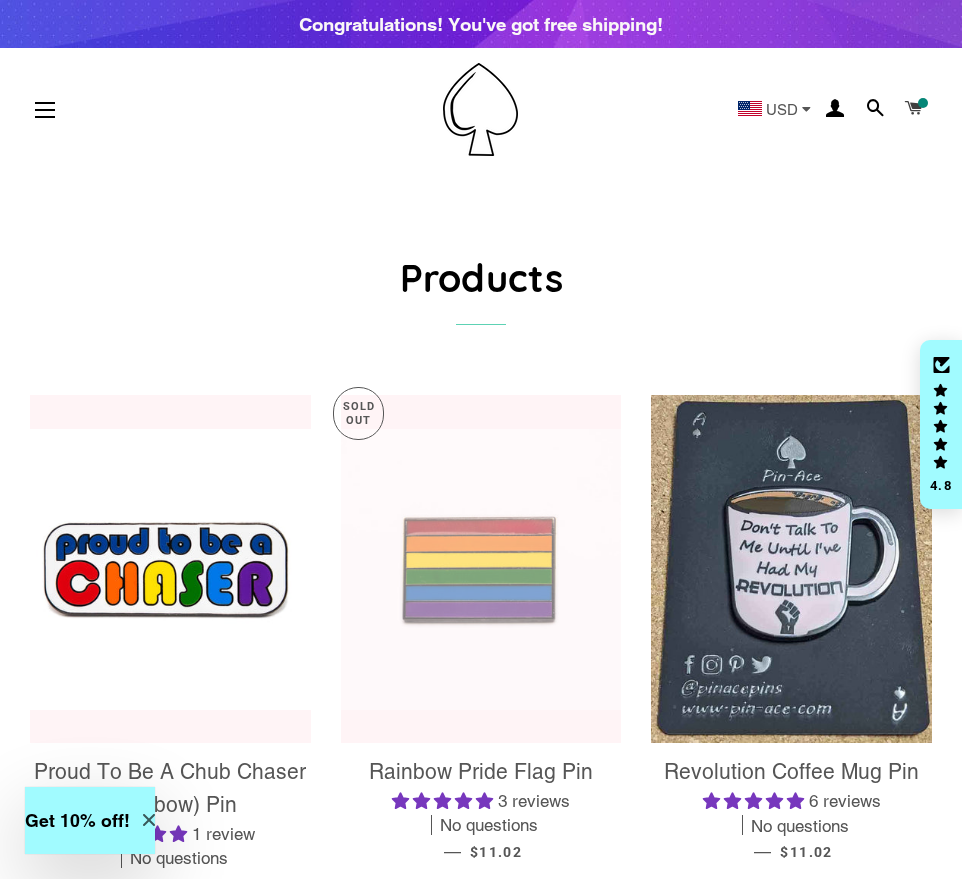 click at bounding box center (914, 109) 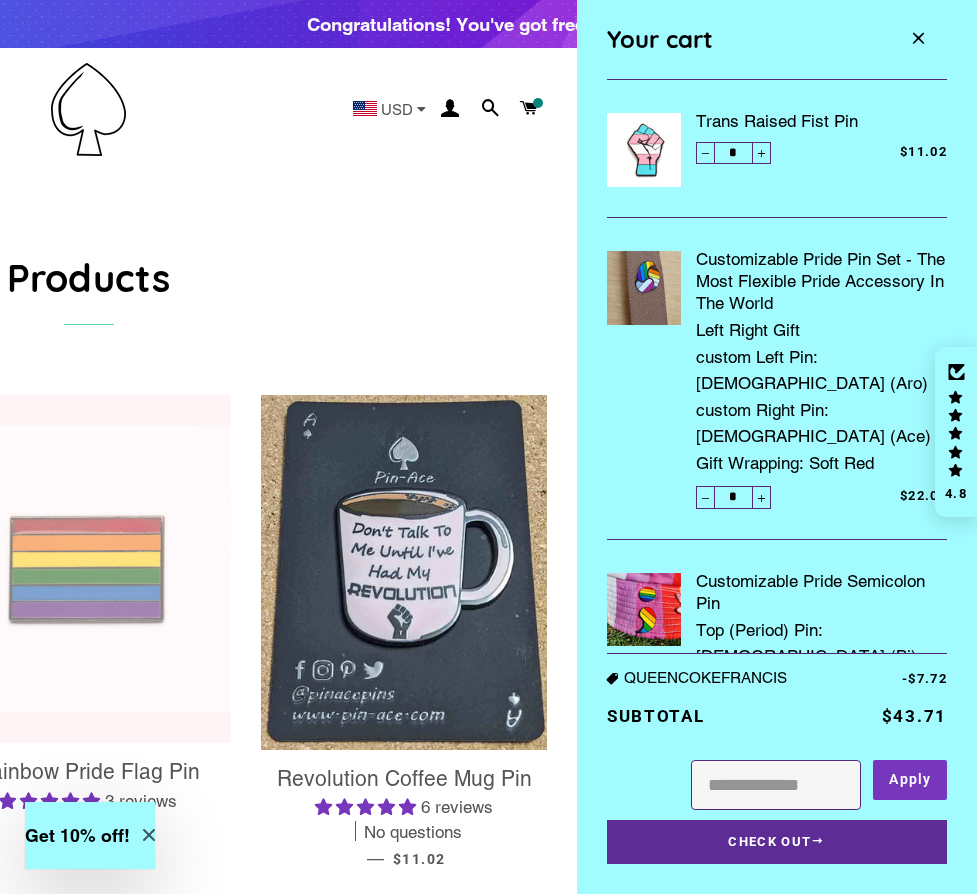 click on "Check Out" at bounding box center (777, 842) 